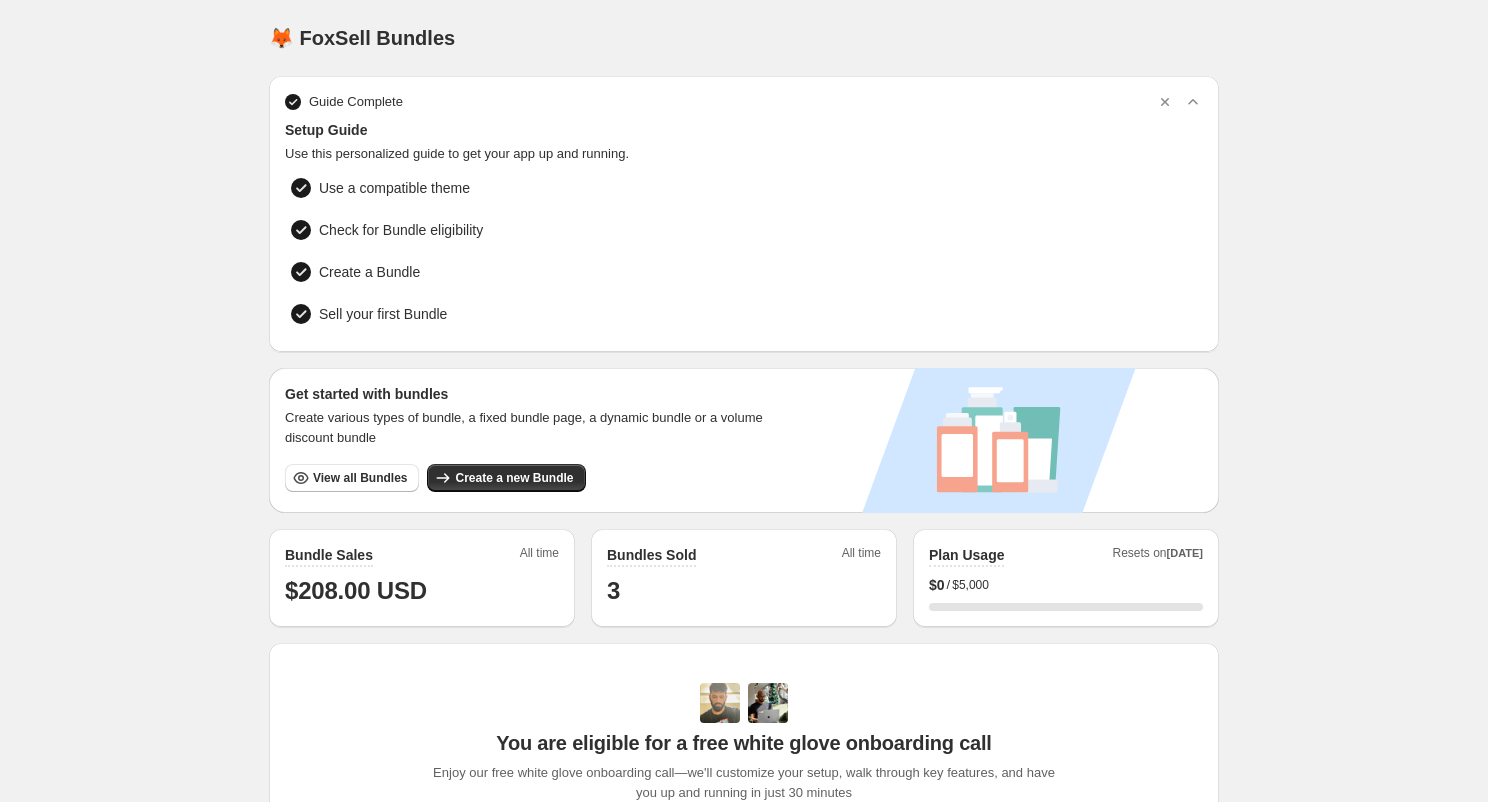 scroll, scrollTop: 0, scrollLeft: 0, axis: both 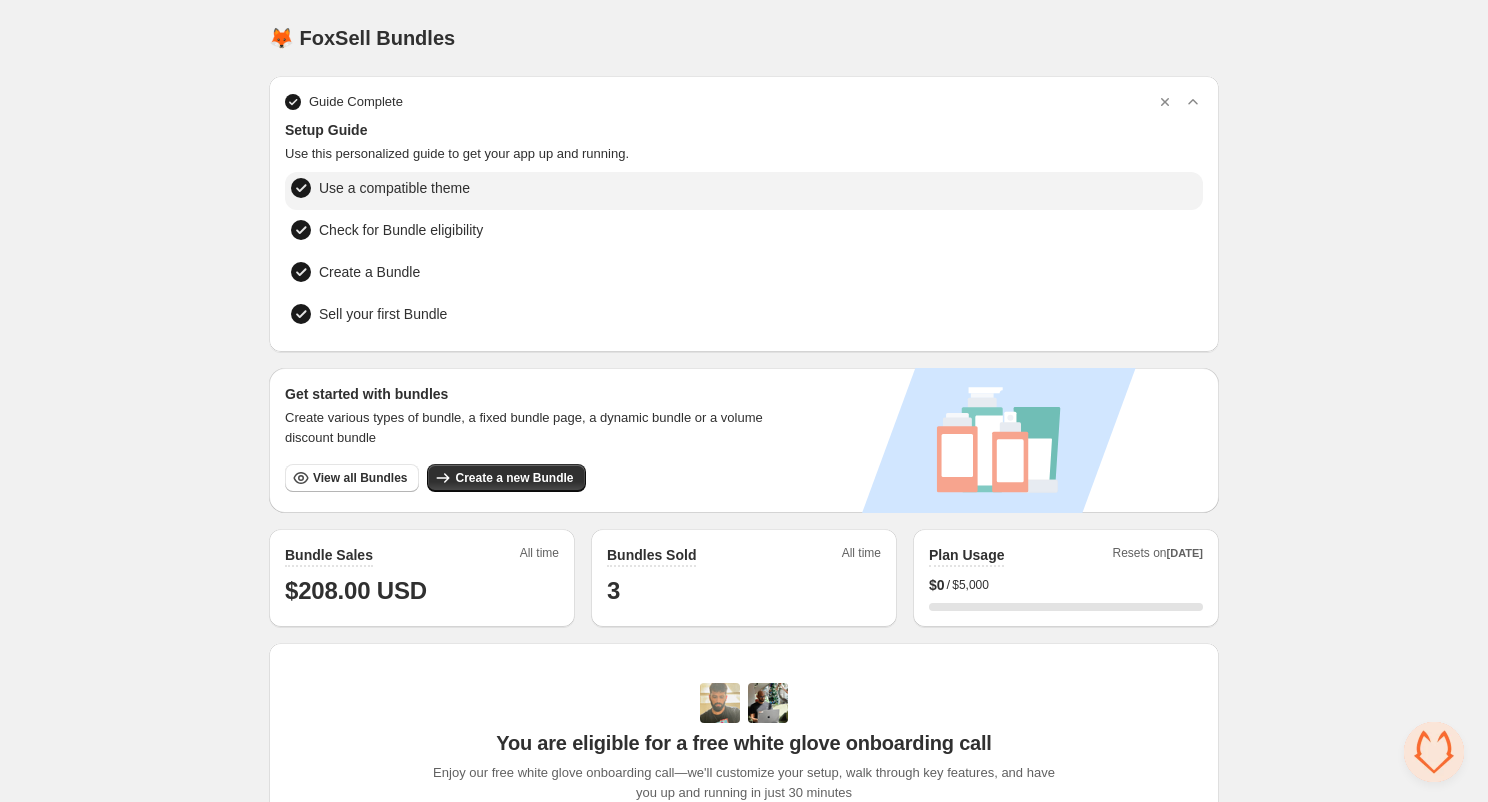 click on "Use a compatible theme" at bounding box center [394, 188] 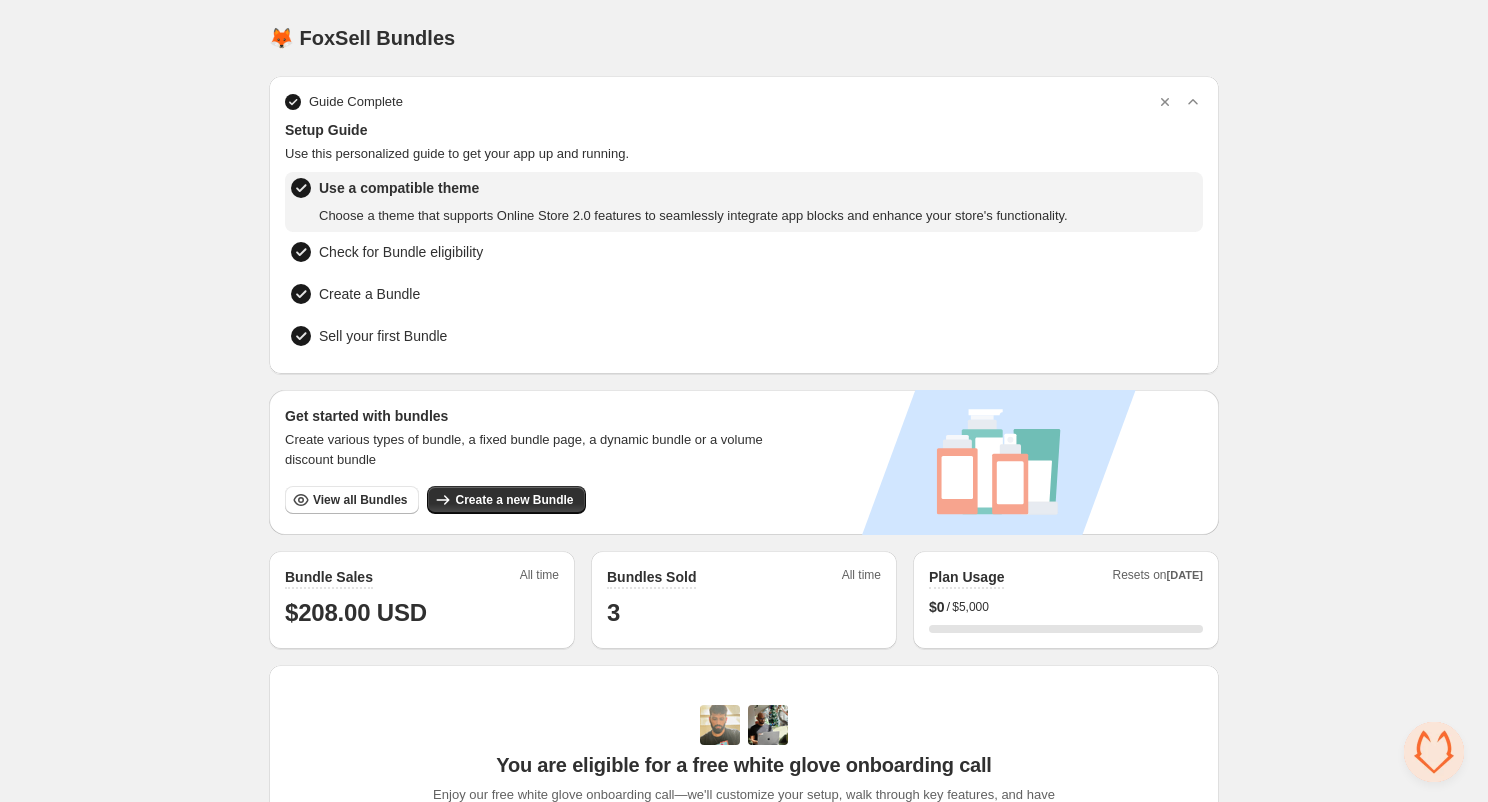 click on "Use a compatible theme" at bounding box center [693, 188] 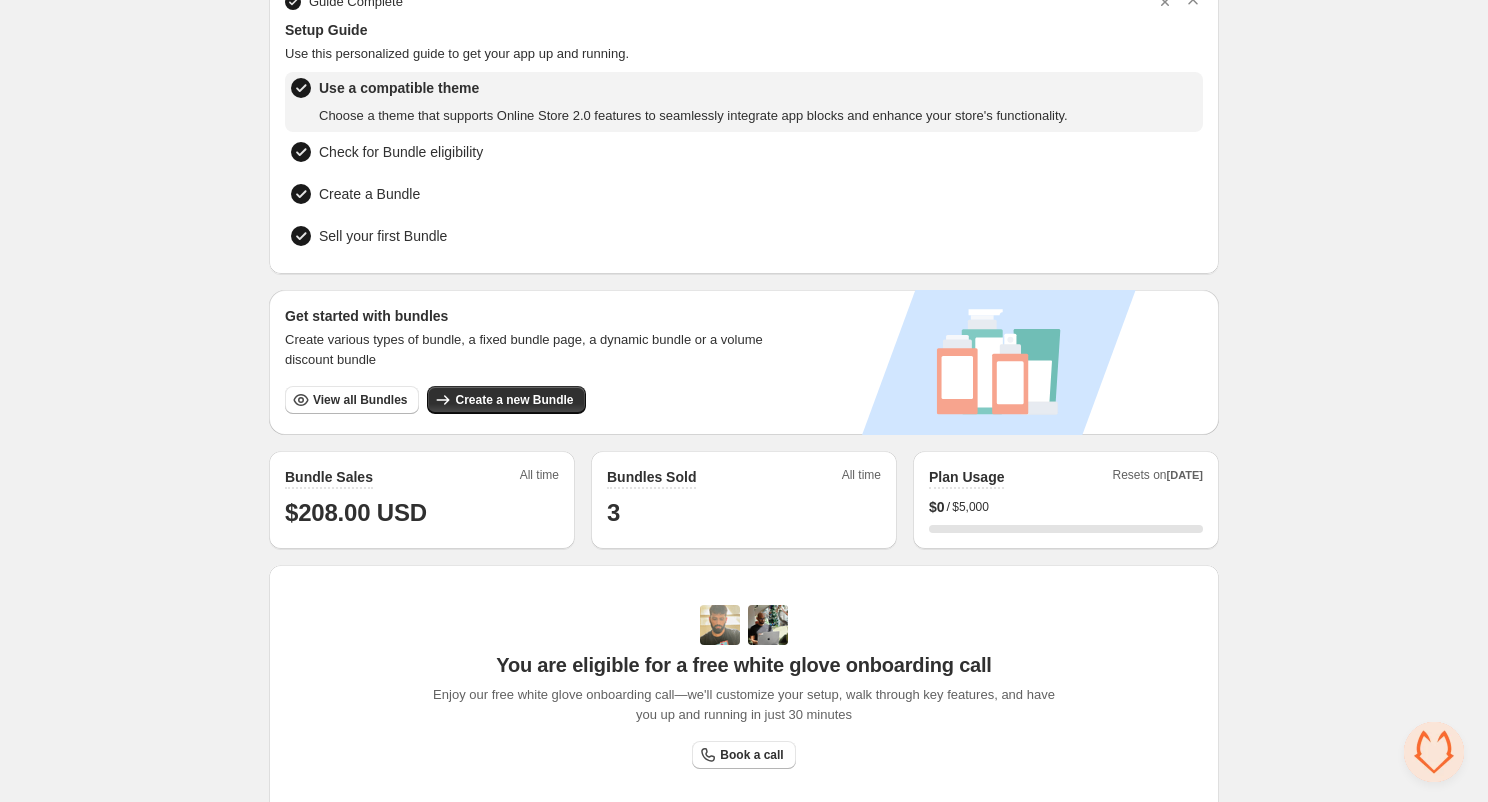 scroll, scrollTop: 38, scrollLeft: 0, axis: vertical 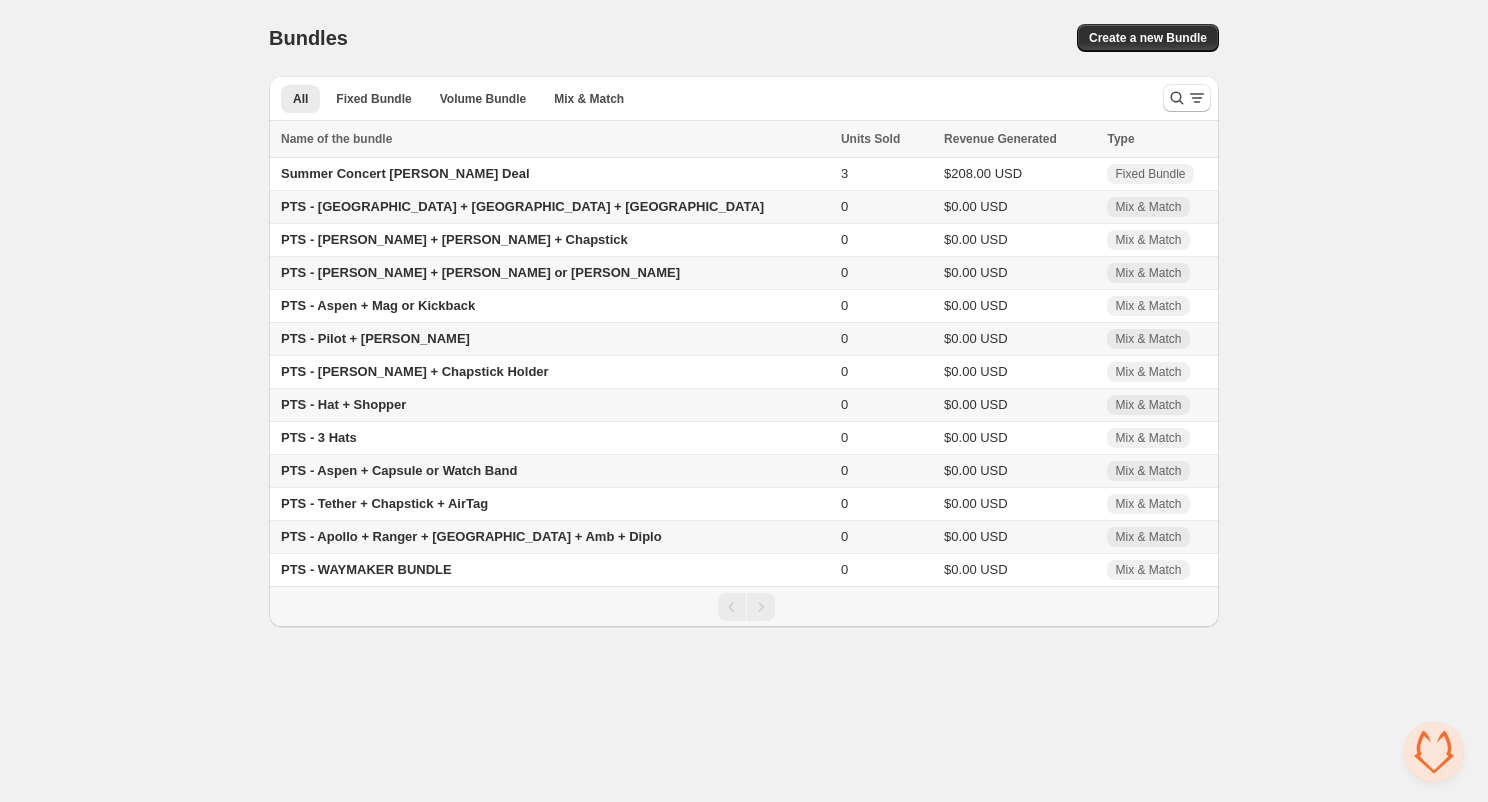 click on "PTS - Hat + Shopper" at bounding box center [343, 404] 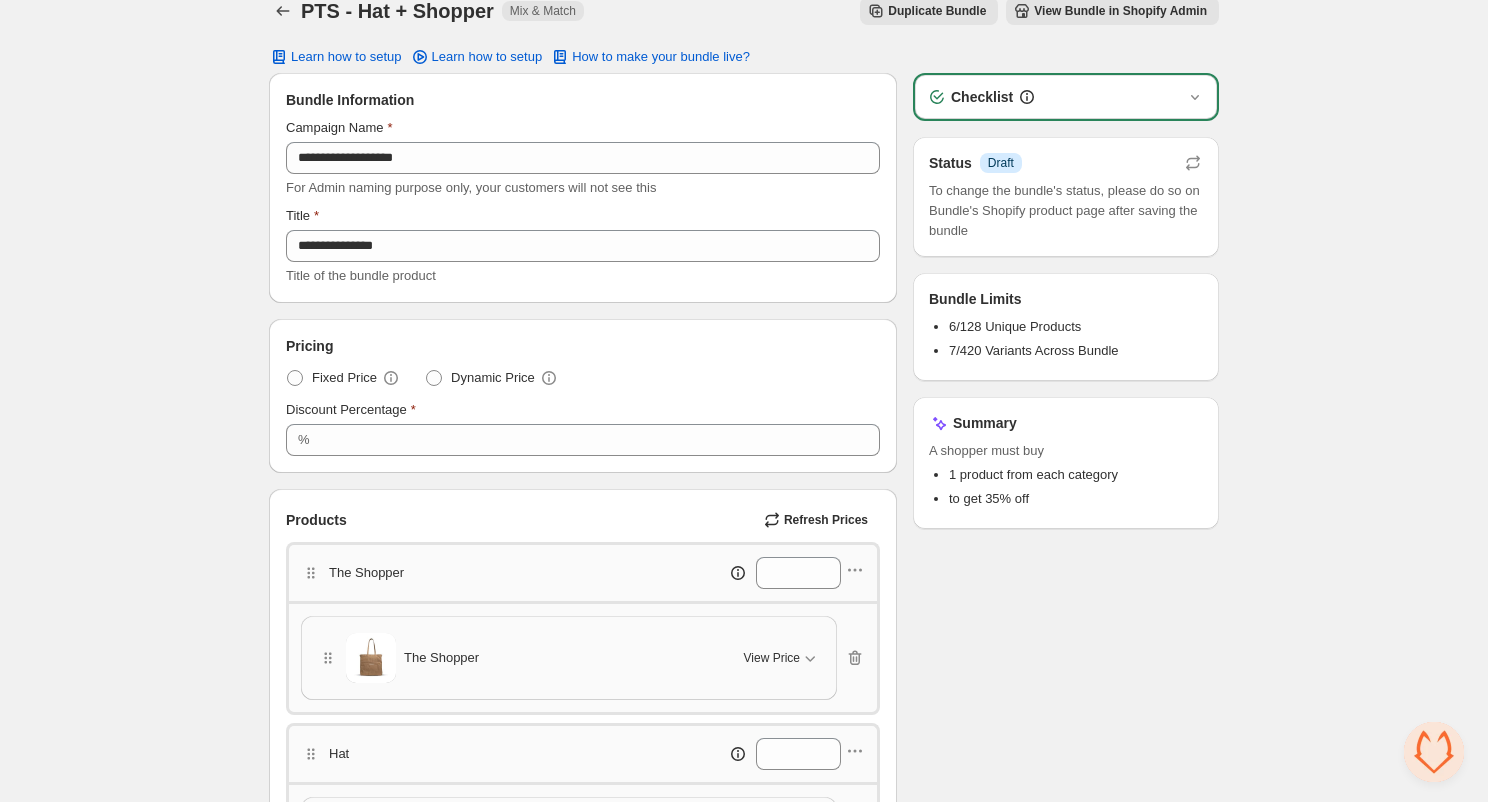 scroll, scrollTop: 0, scrollLeft: 0, axis: both 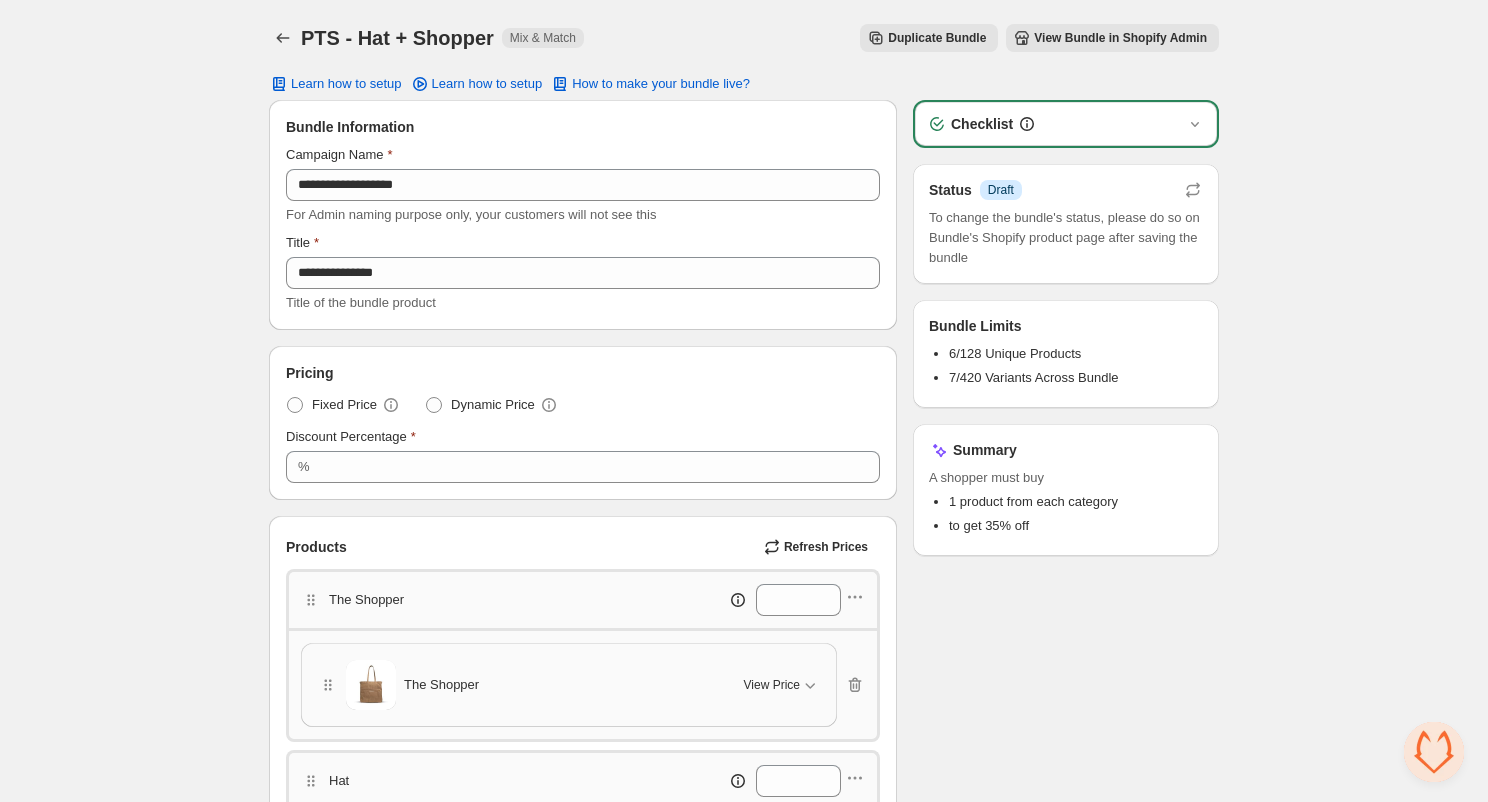 click on "PTS - Hat + Shopper. This page is ready PTS - Hat + Shopper Mix & Match Duplicate Bundle View Bundle in Shopify Admin More actions Duplicate Bundle View Bundle in Shopify Admin" at bounding box center [744, 38] 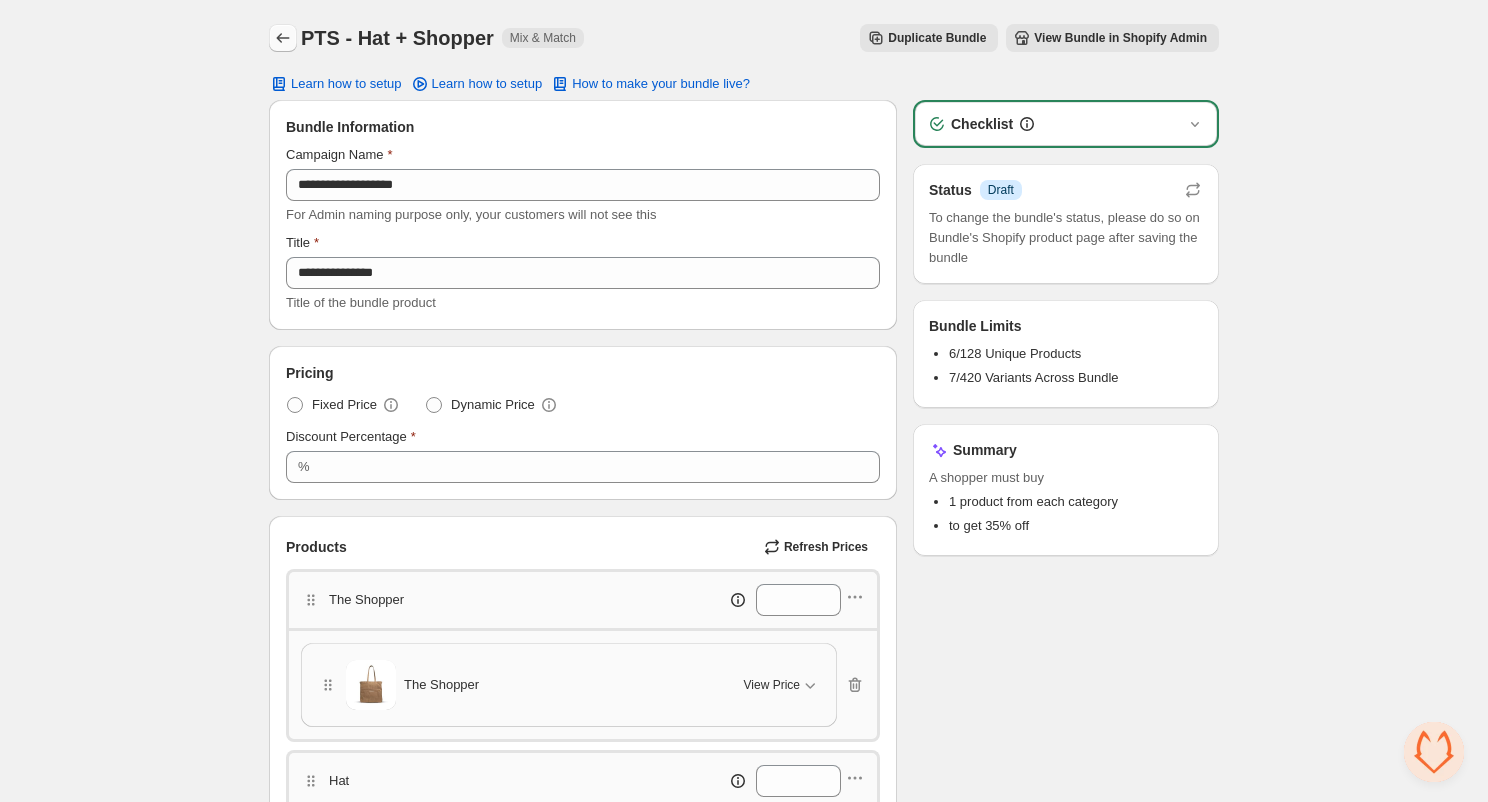 click 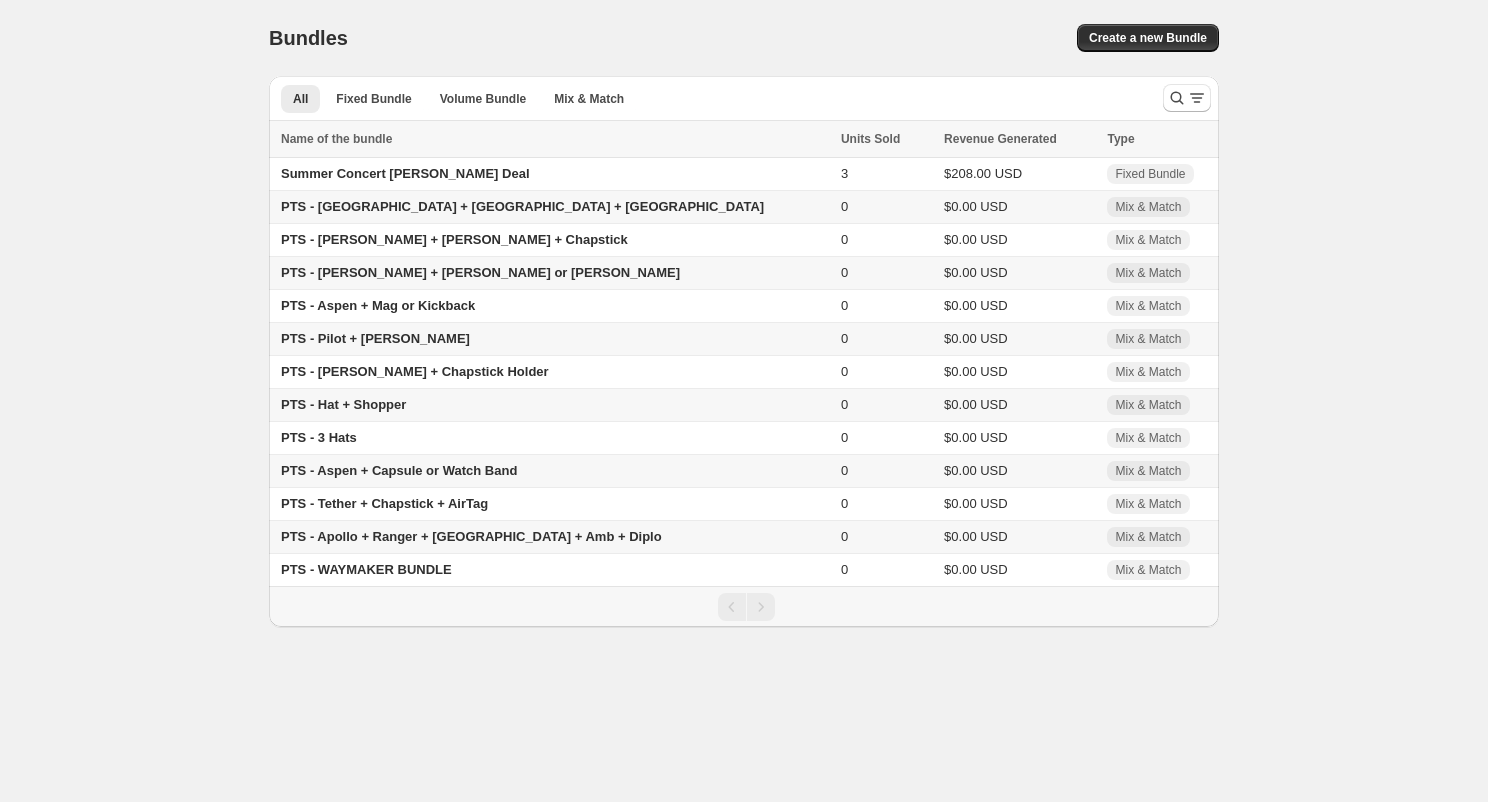 scroll, scrollTop: 0, scrollLeft: 0, axis: both 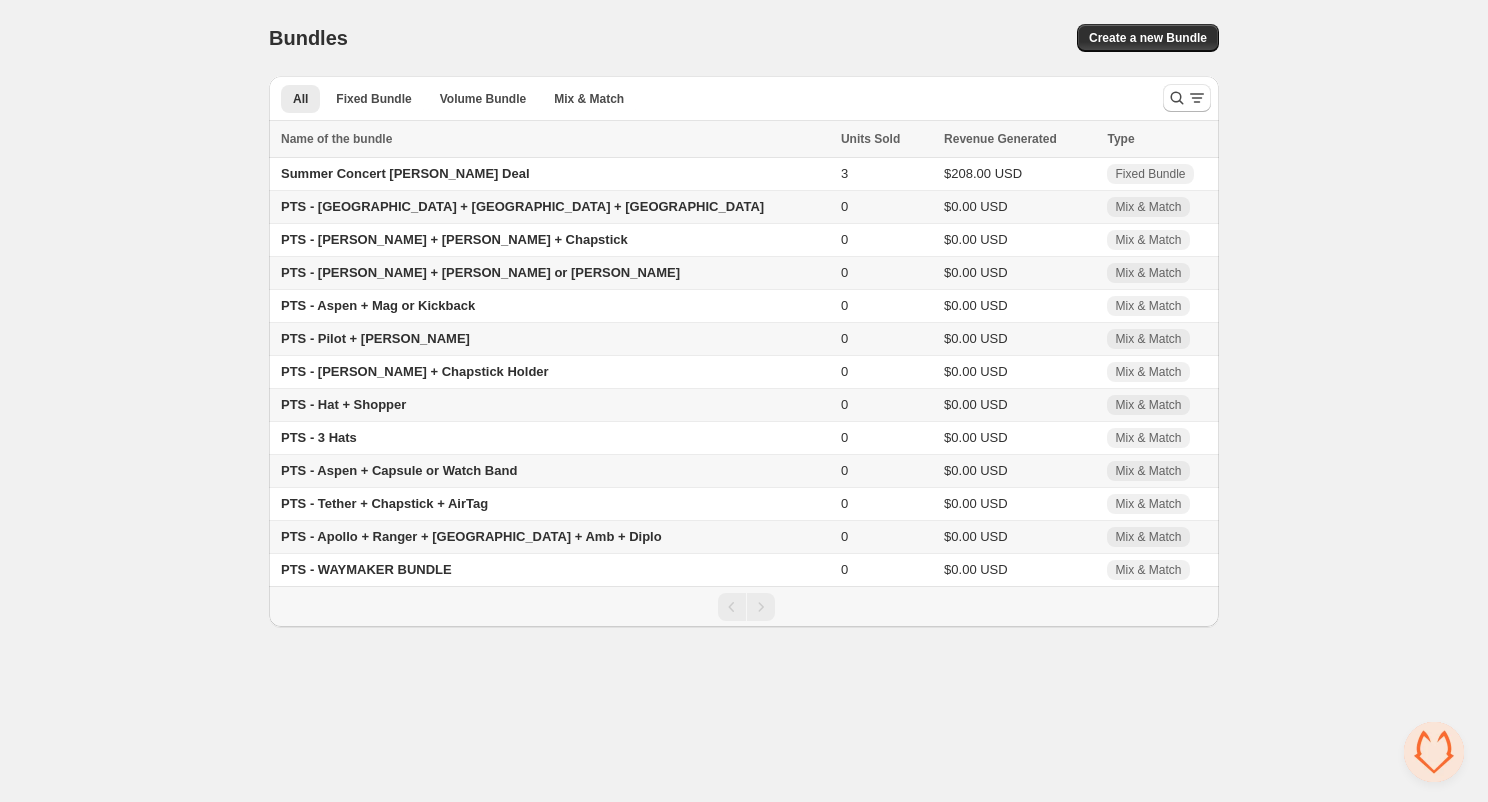 click on "Bundles. This page is ready Bundles Create a new Bundle" at bounding box center (744, 38) 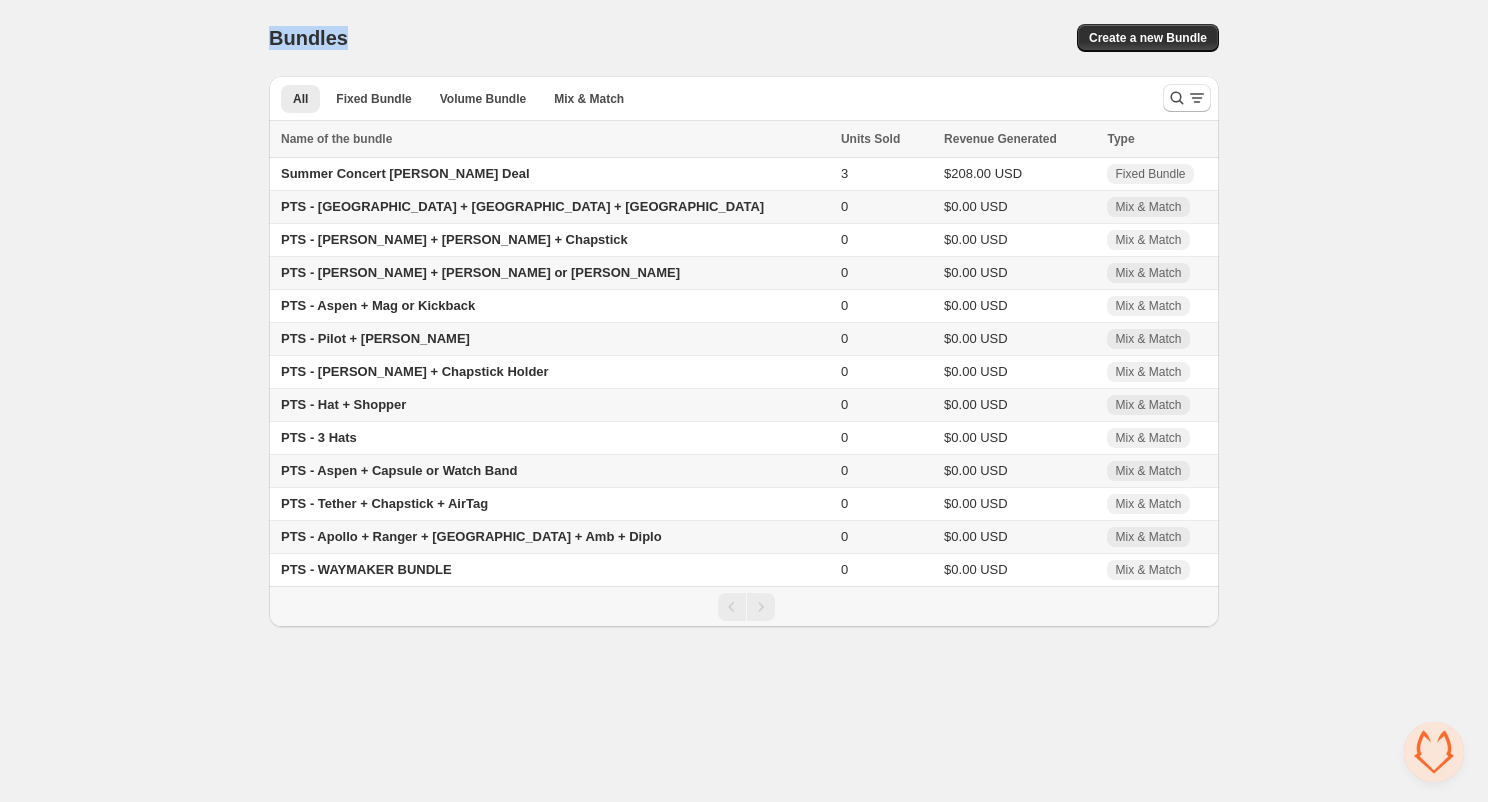 drag, startPoint x: 422, startPoint y: 55, endPoint x: 28, endPoint y: -48, distance: 407.24072 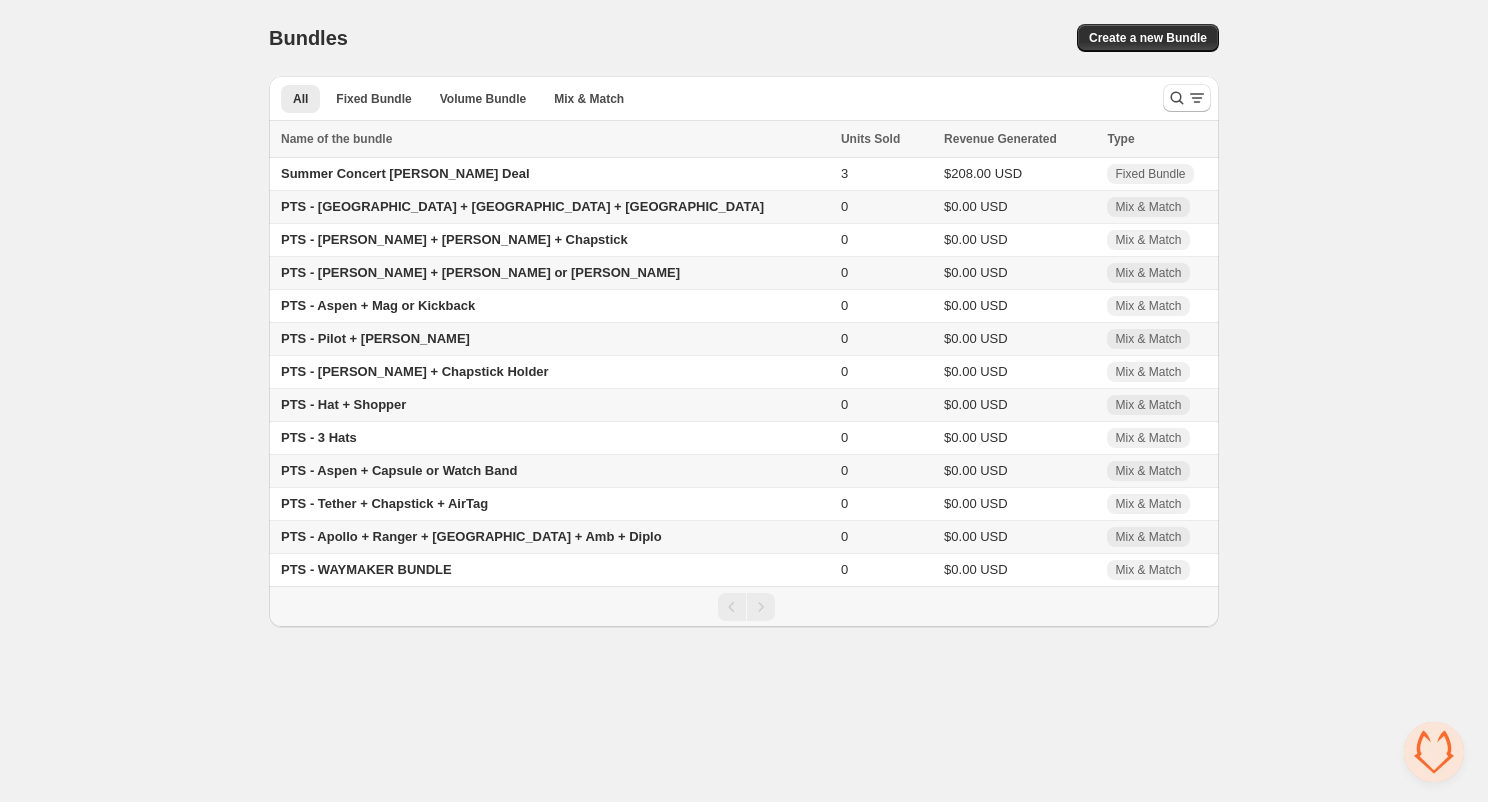 click on "Home Bundles Analytics Plan and Billing Bundles. This page is ready Bundles Create a new Bundle All Fixed Bundle Volume Bundle Mix & Match More views All Fixed Bundle Volume Bundle Mix & Match More views Name of the bundle Name of the bundle Units Sold Revenue Generated Type Select all 13 Bundles 0 selected Name of the bundle Units Sold Revenue Generated Type Summer Concert Denner Deal 3 $208.00 USD Fixed Bundle PTS - Memphis + Manhattan + Oxford 0 $0.00 USD Mix & Match PTS - Tatum + Denner + Chapstick 0 $0.00 USD Mix & Match PTS - Addison + Denner or Ari 0 $0.00 USD Mix & Match PTS - Aspen + Mag or Kickback 0 $0.00 USD Mix & Match PTS - Pilot + Denner 0 $0.00 USD Mix & Match PTS - Denner + Chapstick Holder 0 $0.00 USD Mix & Match PTS - Hat + Shopper 0 $0.00 USD Mix & Match PTS - 3 Hats 0 $0.00 USD Mix & Match PTS - Aspen + Capsule or Watch Band 0 $0.00 USD Mix & Match PTS - Tether + Chapstick + AirTag 0 $0.00 USD Mix & Match PTS - Apollo + Ranger + Newport + Amb + Diplo 0 $0.00 USD Mix & Match 0 $0.00 USD" at bounding box center (744, 313) 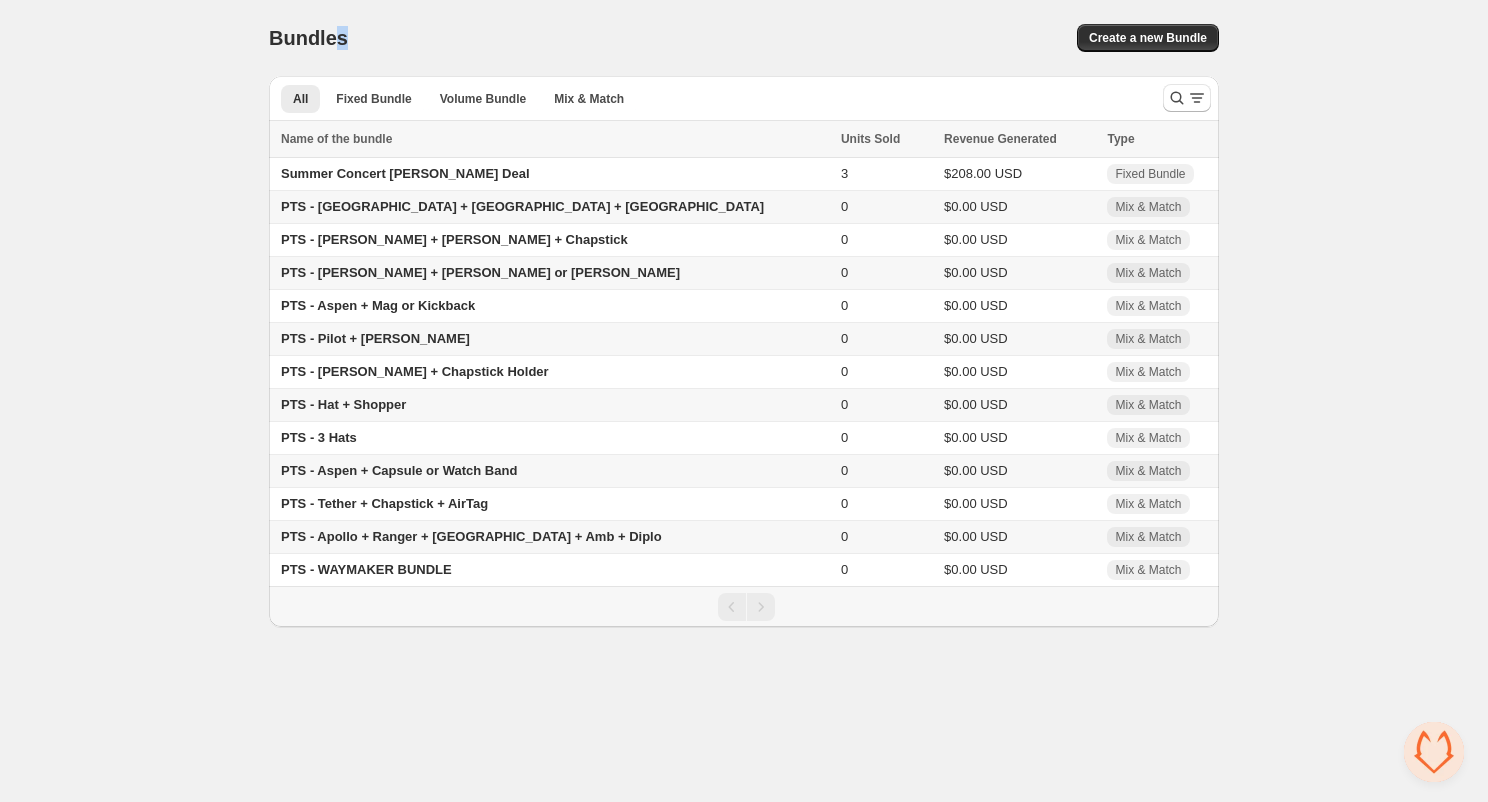 drag, startPoint x: 345, startPoint y: 35, endPoint x: 312, endPoint y: 34, distance: 33.01515 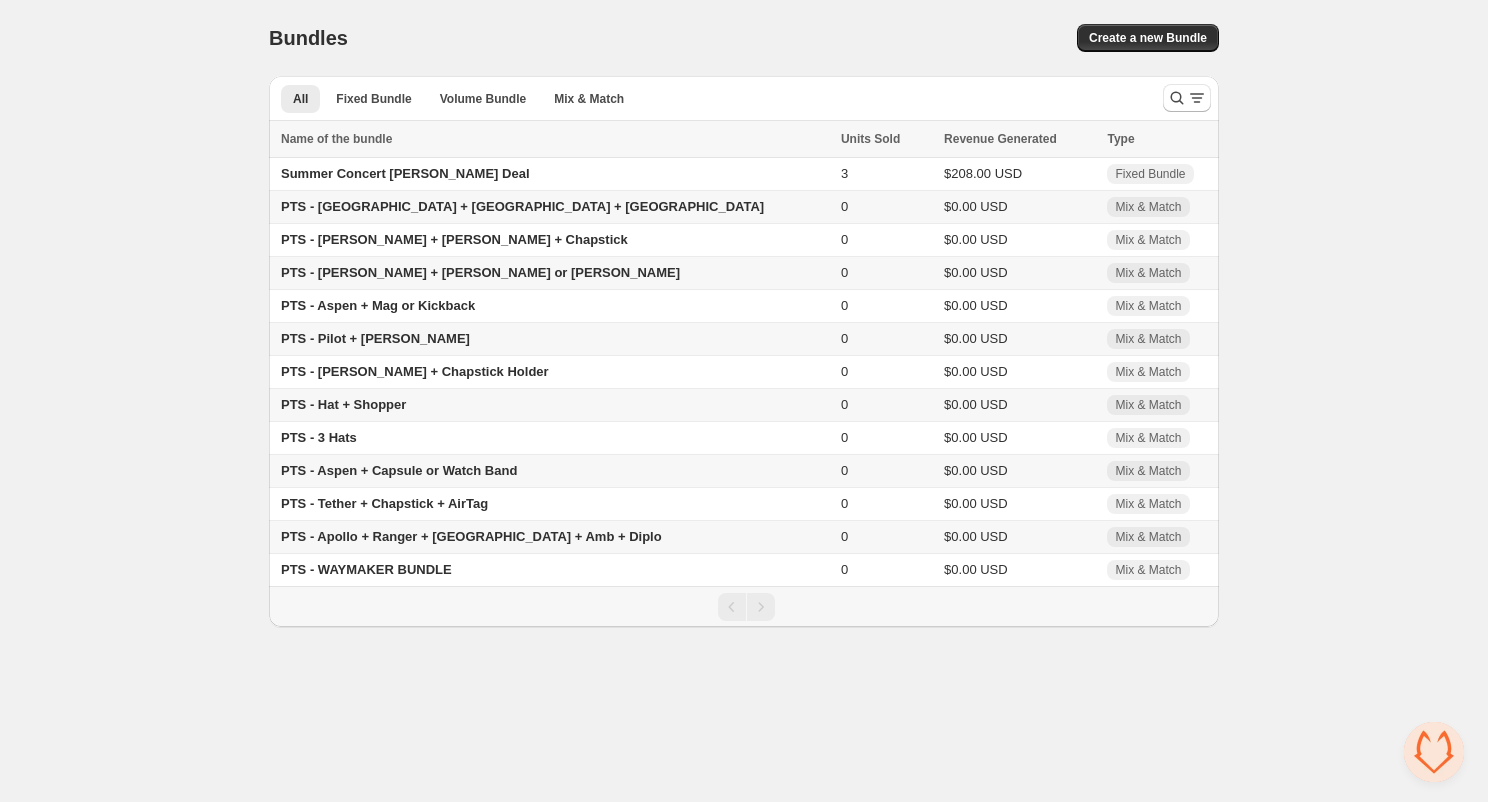 click on "Bundles. This page is ready Bundles Create a new Bundle All Fixed Bundle Volume Bundle Mix & Match More views All Fixed Bundle Volume Bundle Mix & Match More views Name of the bundle Name of the bundle Units Sold Revenue Generated Type Select all 13 Bundles 0 selected Name of the bundle Units Sold Revenue Generated Type Summer Concert Denner Deal 3 $208.00 USD Fixed Bundle PTS - Memphis + Manhattan + Oxford 0 $0.00 USD Mix & Match PTS - Tatum + Denner + Chapstick 0 $0.00 USD Mix & Match PTS - Addison + Denner or Ari 0 $0.00 USD Mix & Match PTS - Aspen + Mag or Kickback 0 $0.00 USD Mix & Match PTS - Pilot + Denner 0 $0.00 USD Mix & Match PTS - Denner + Chapstick Holder 0 $0.00 USD Mix & Match PTS - Hat + Shopper 0 $0.00 USD Mix & Match PTS - 3 Hats 0 $0.00 USD Mix & Match PTS - Aspen + Capsule or Watch Band 0 $0.00 USD Mix & Match PTS - Tether + Chapstick + AirTag 0 $0.00 USD Mix & Match PTS - Apollo + Ranger + Newport + Amb + Diplo 0 $0.00 USD Mix & Match PTS - WAYMAKER BUNDLE 0 $0.00 USD Mix & Match" at bounding box center (744, 313) 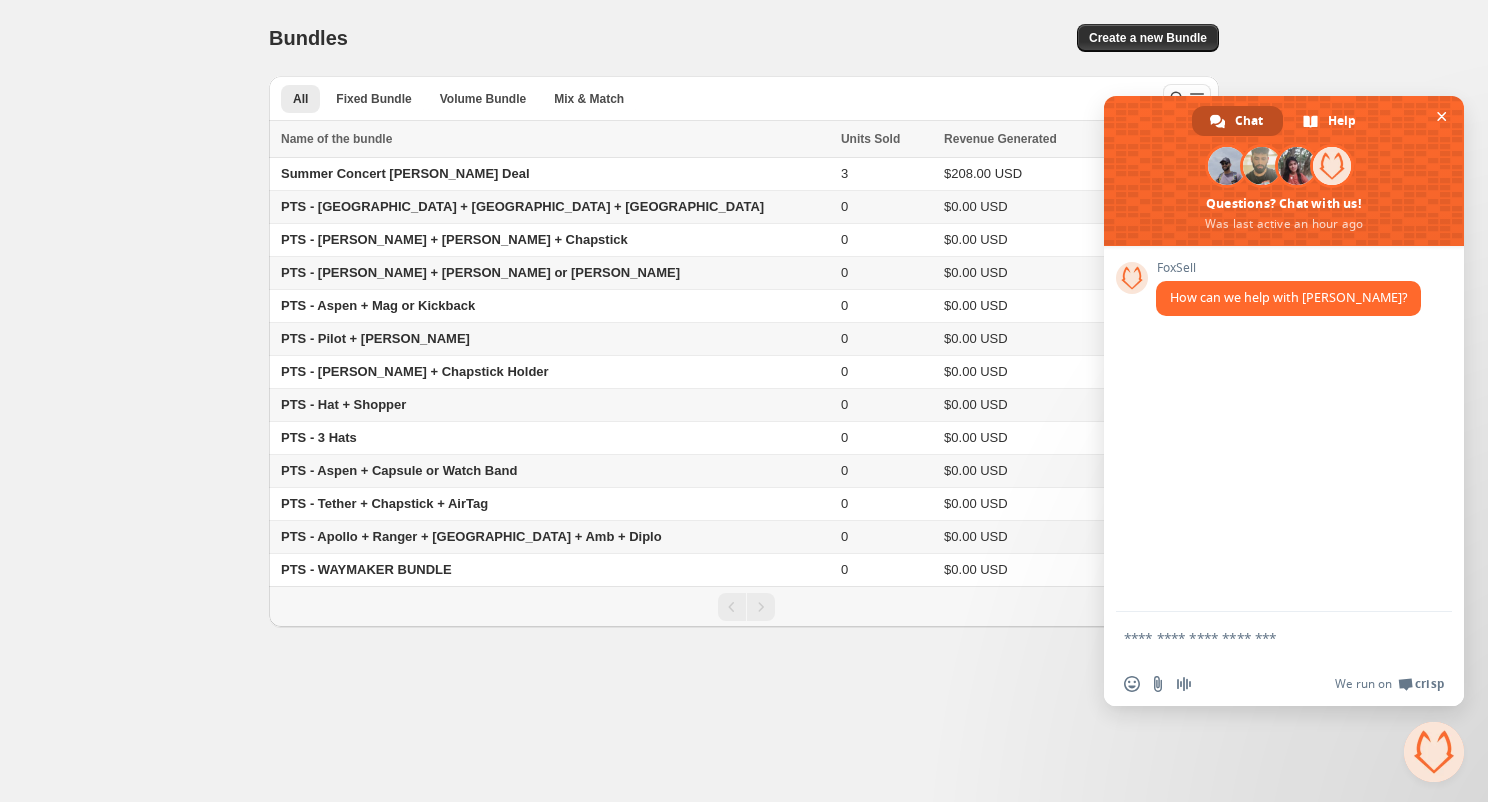 click at bounding box center [1434, 752] 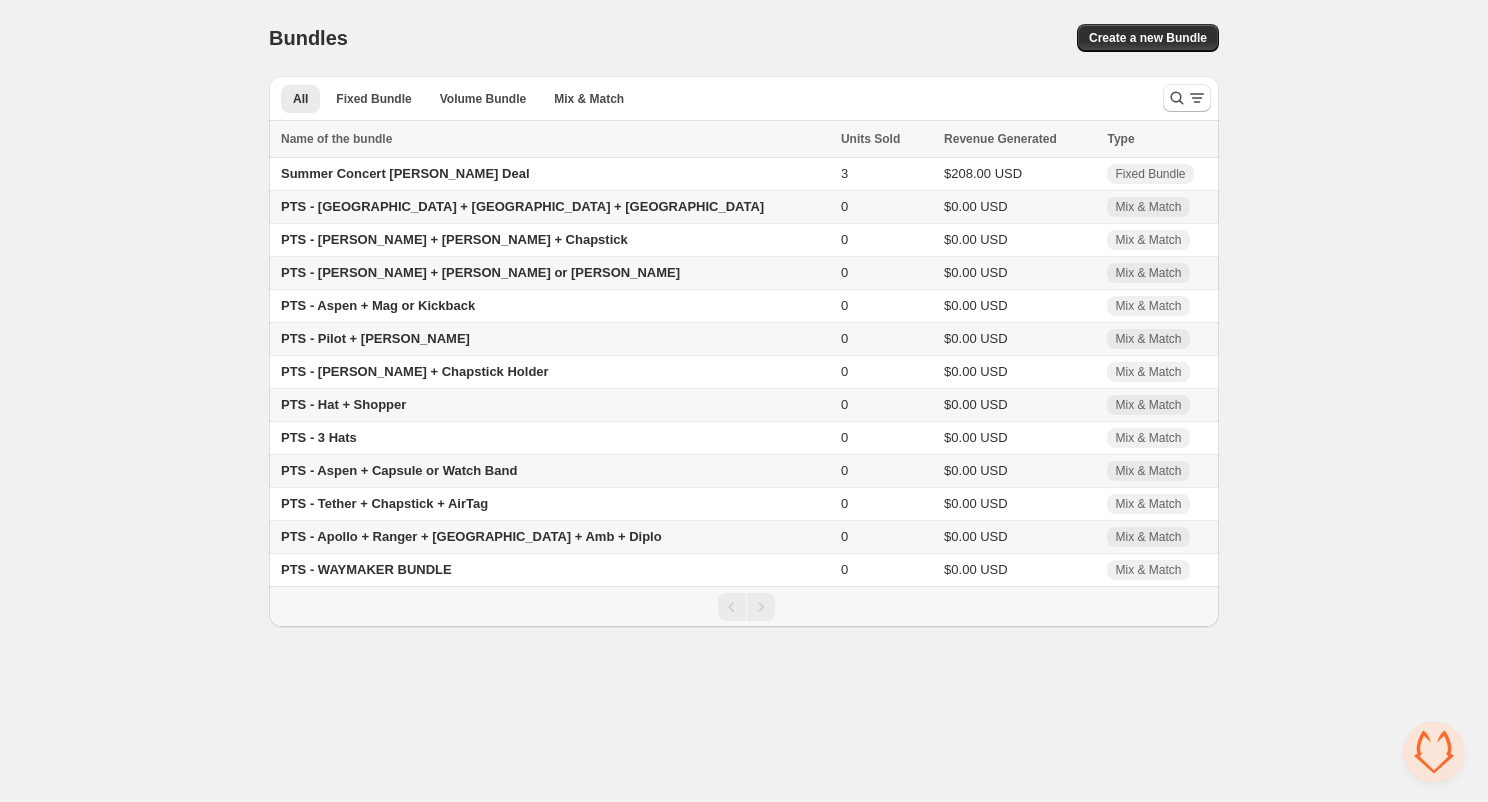 click on "PTS - Memphis + Manhattan + Oxford" at bounding box center (522, 206) 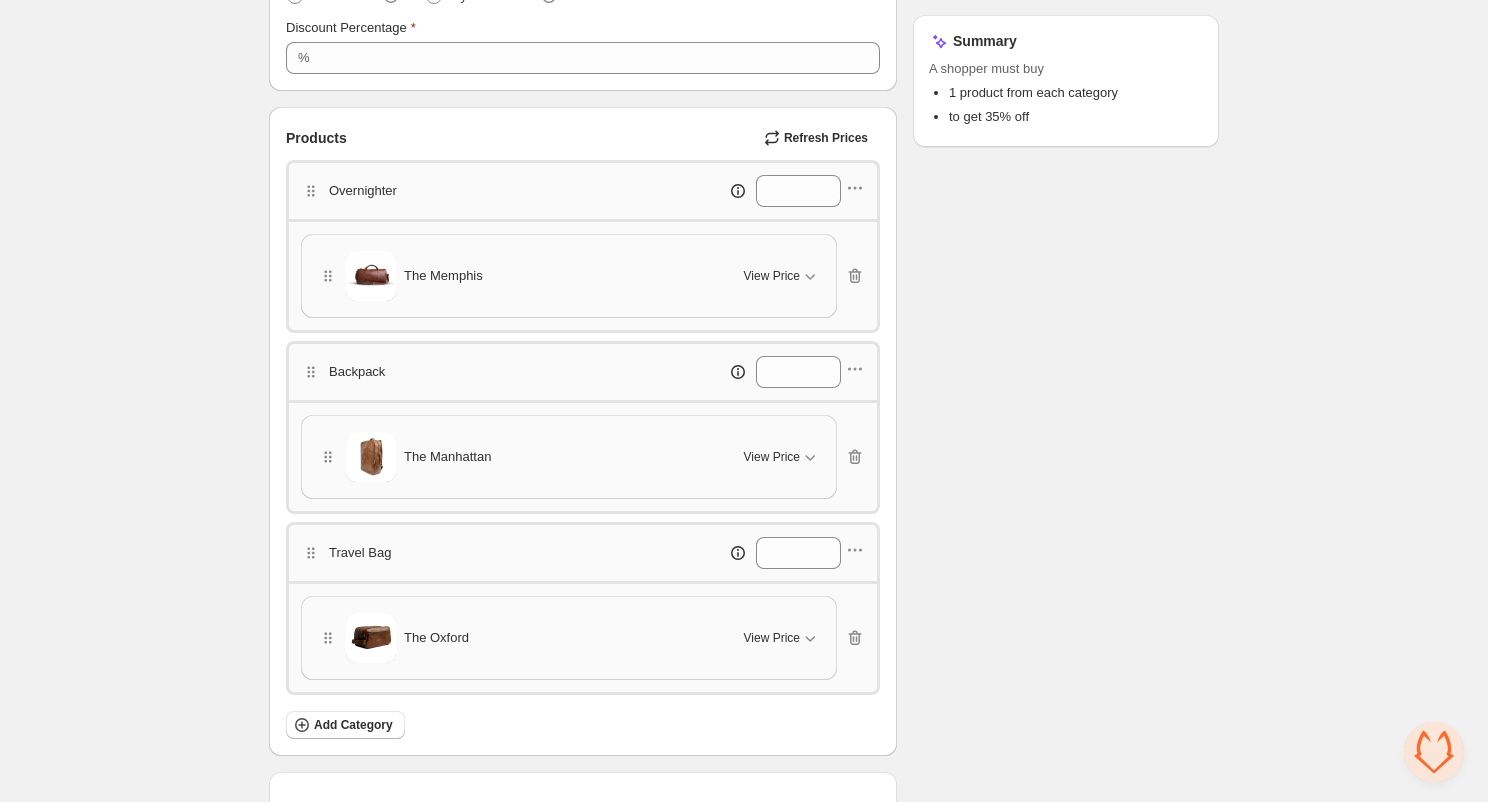 scroll, scrollTop: 642, scrollLeft: 0, axis: vertical 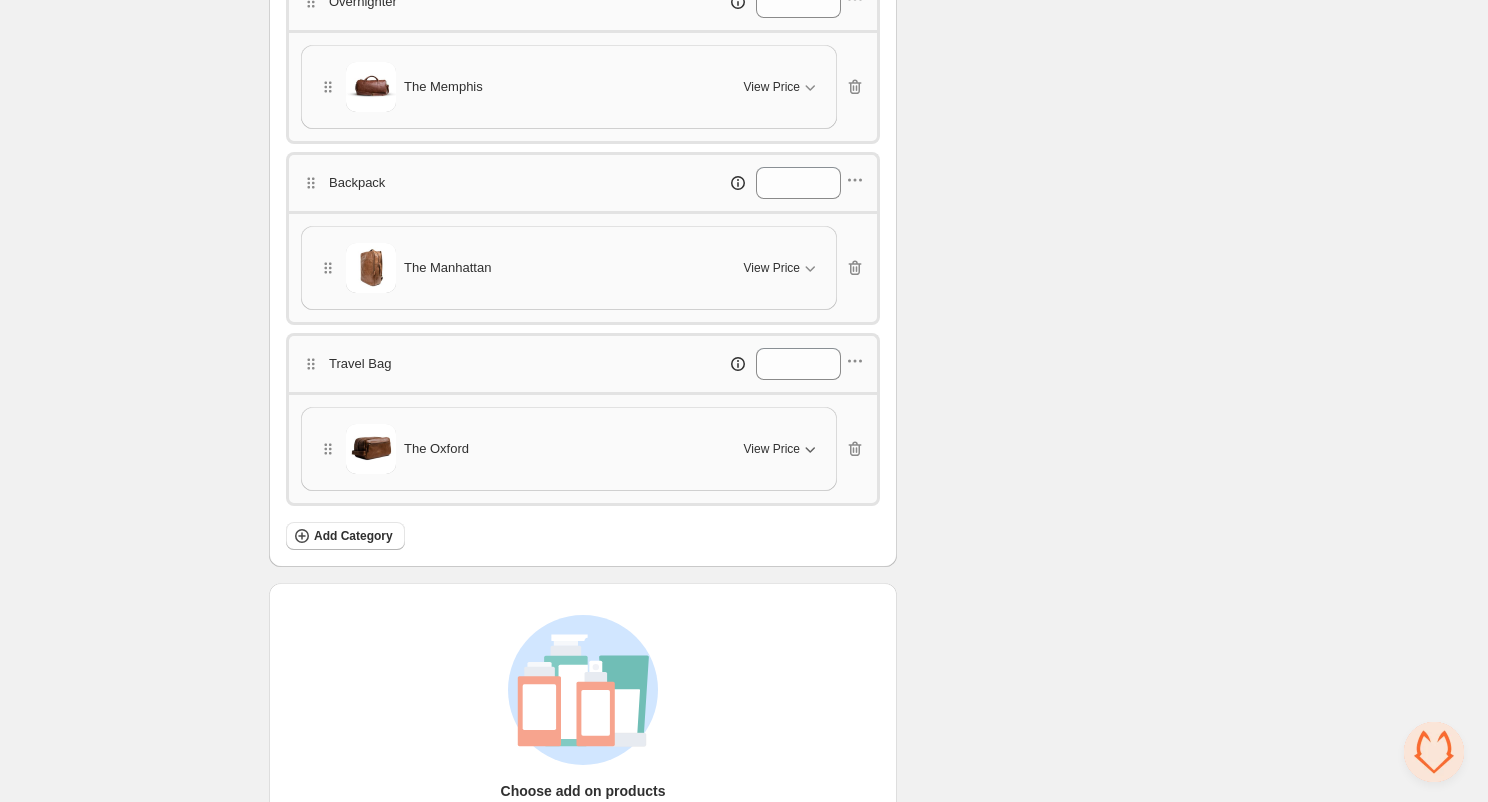 click on "View Price" at bounding box center [772, 449] 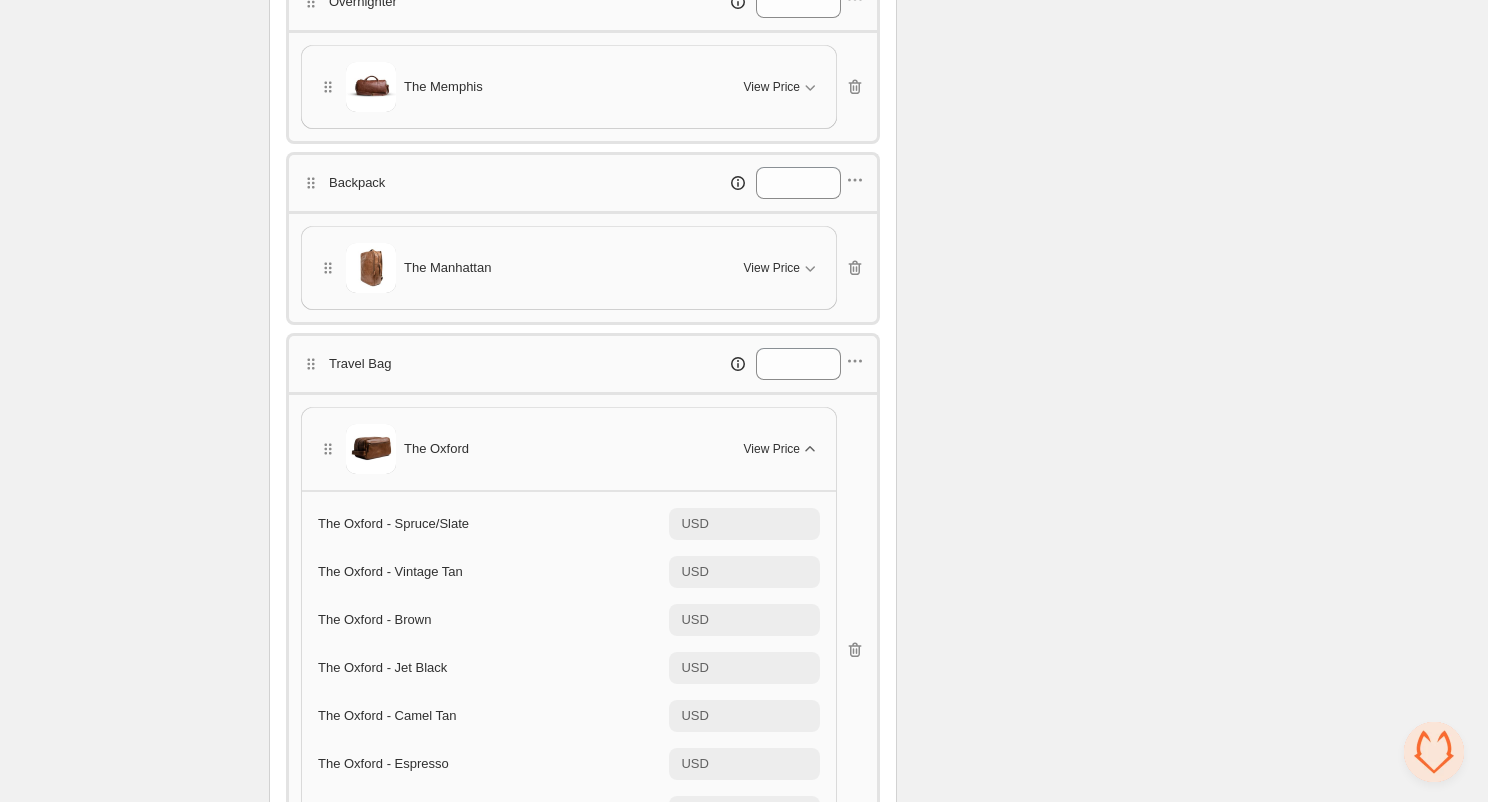 click on "View Price" at bounding box center (772, 449) 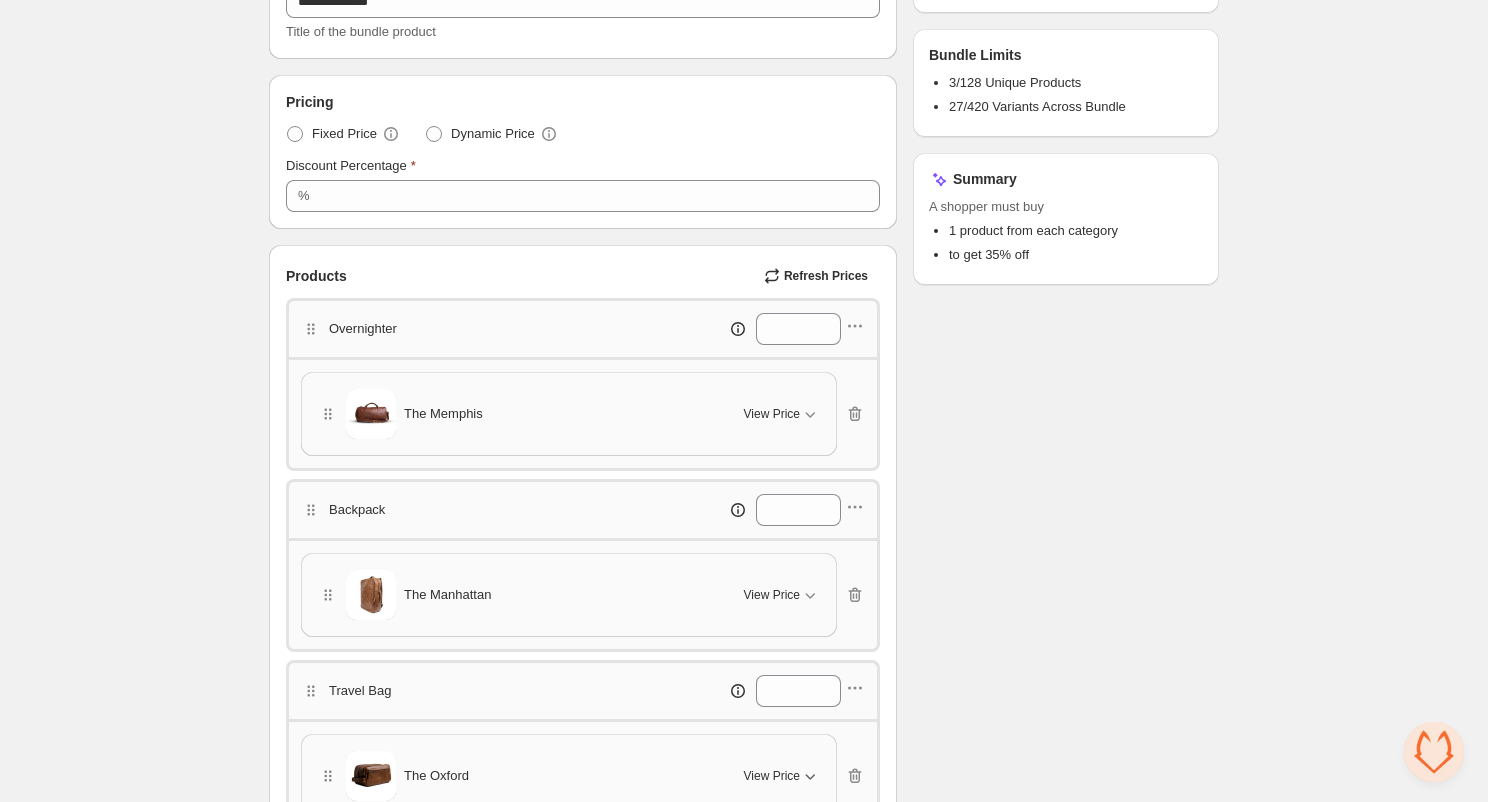 scroll, scrollTop: 319, scrollLeft: 0, axis: vertical 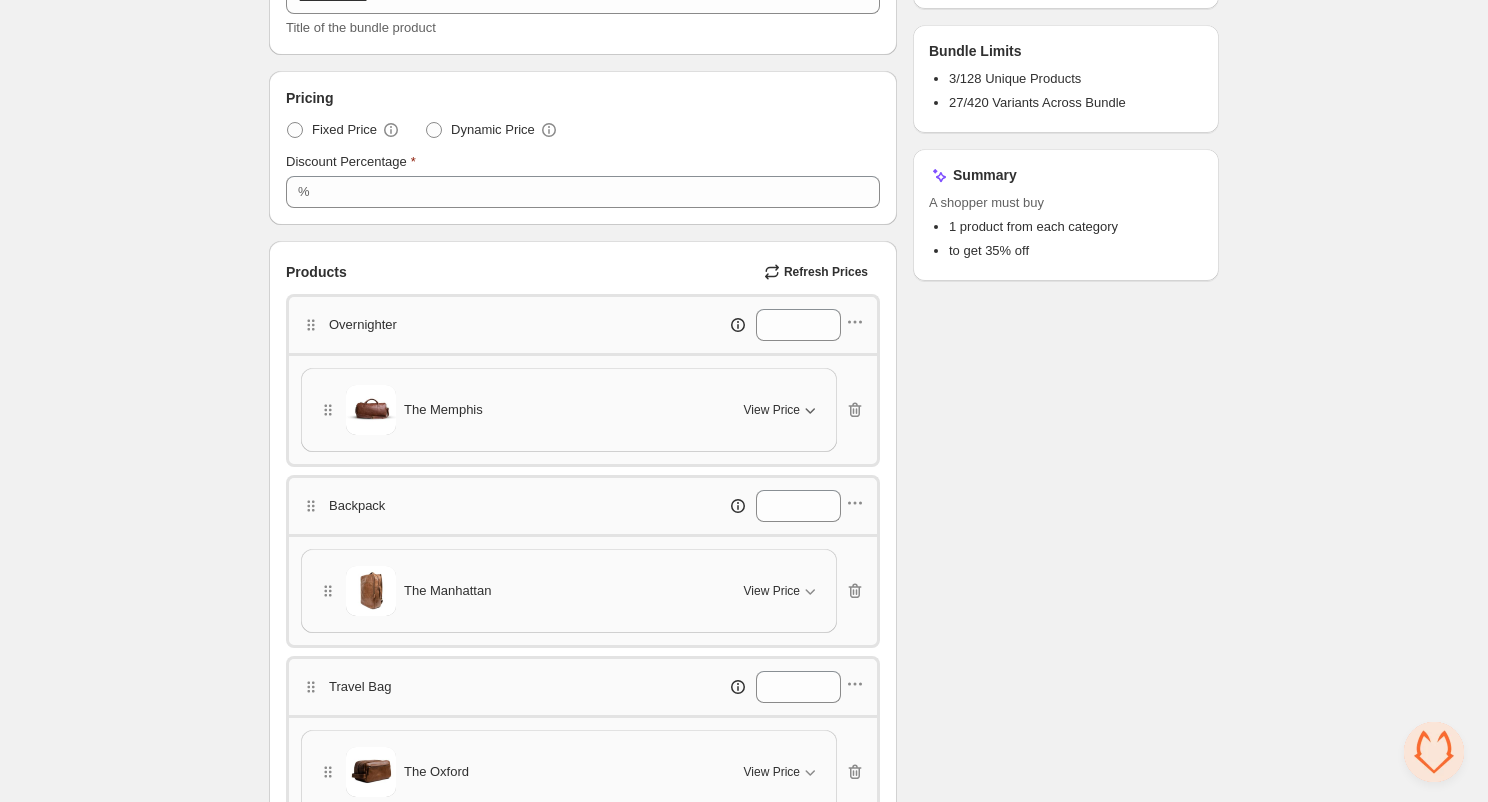click on "View Price" at bounding box center [772, 410] 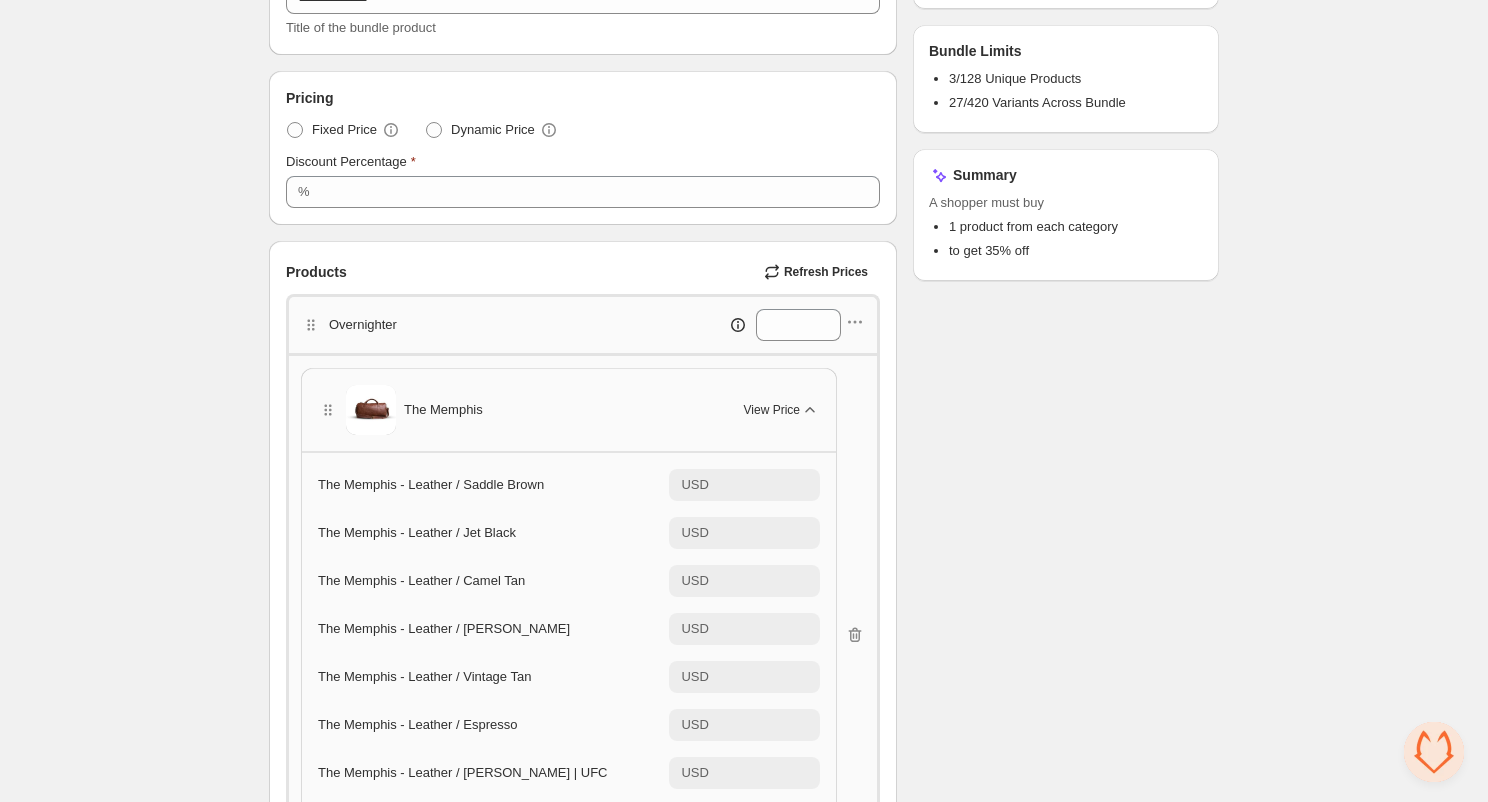 click on "View Price" at bounding box center (772, 410) 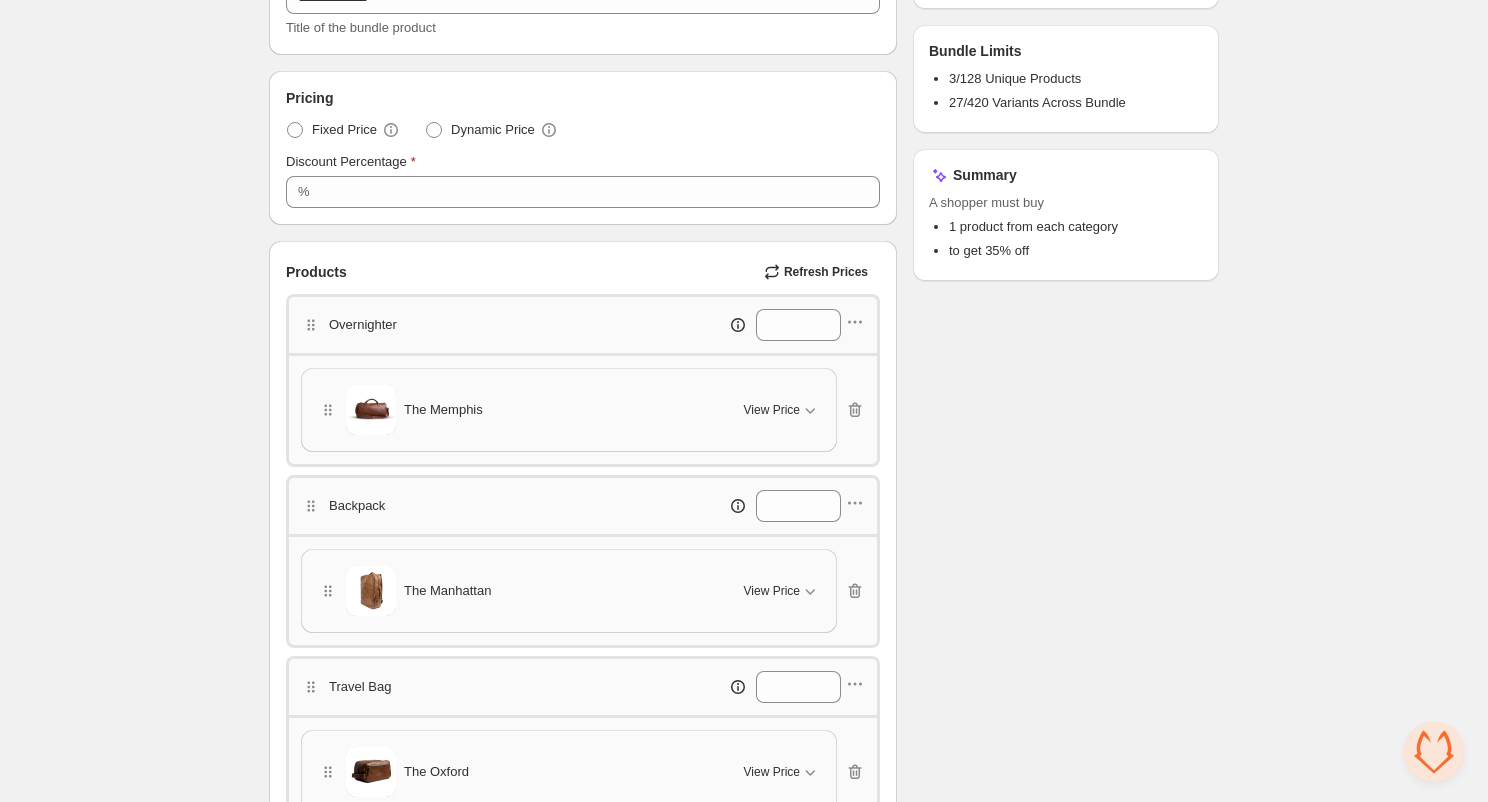 click 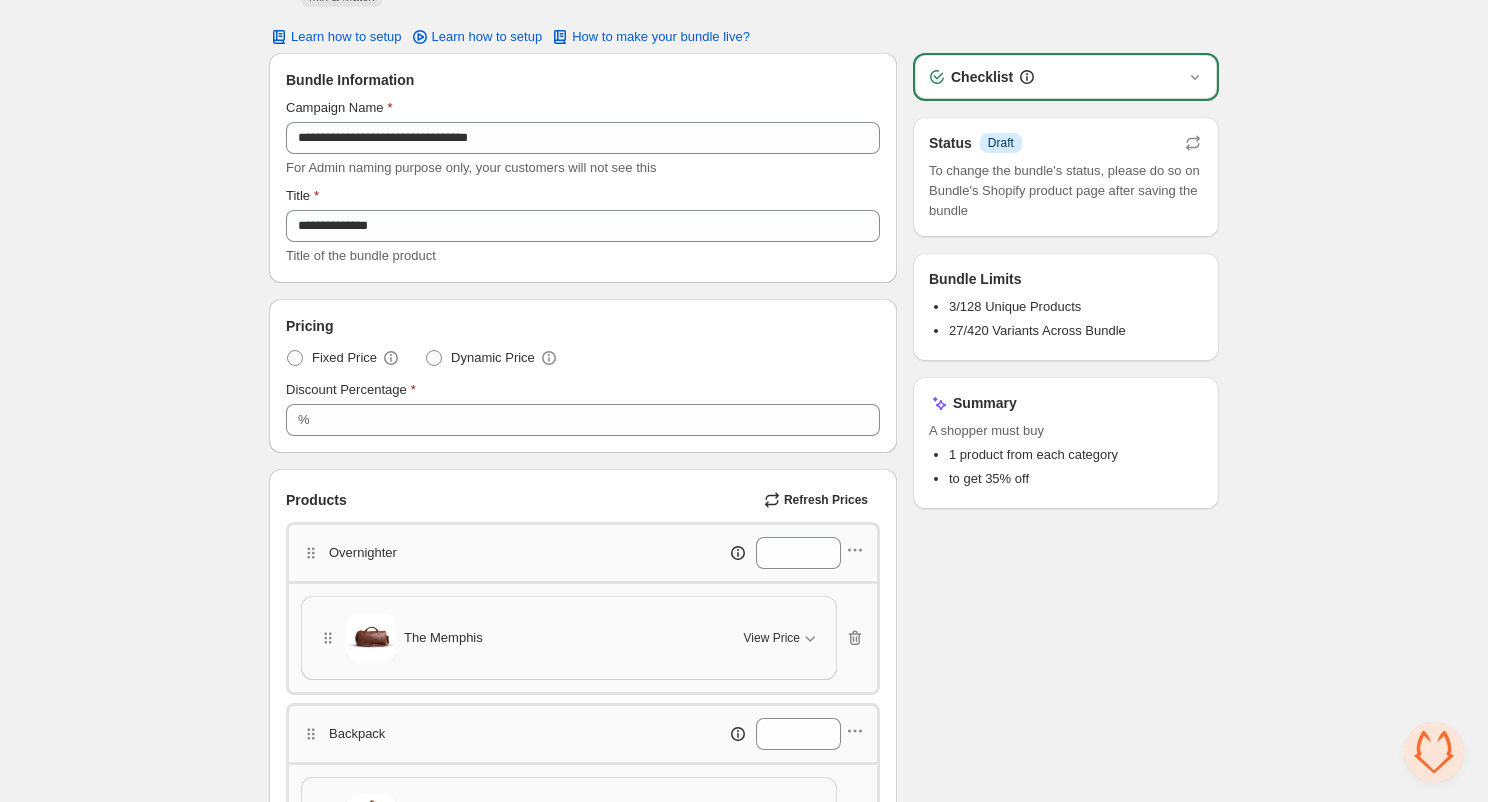 scroll, scrollTop: 77, scrollLeft: 0, axis: vertical 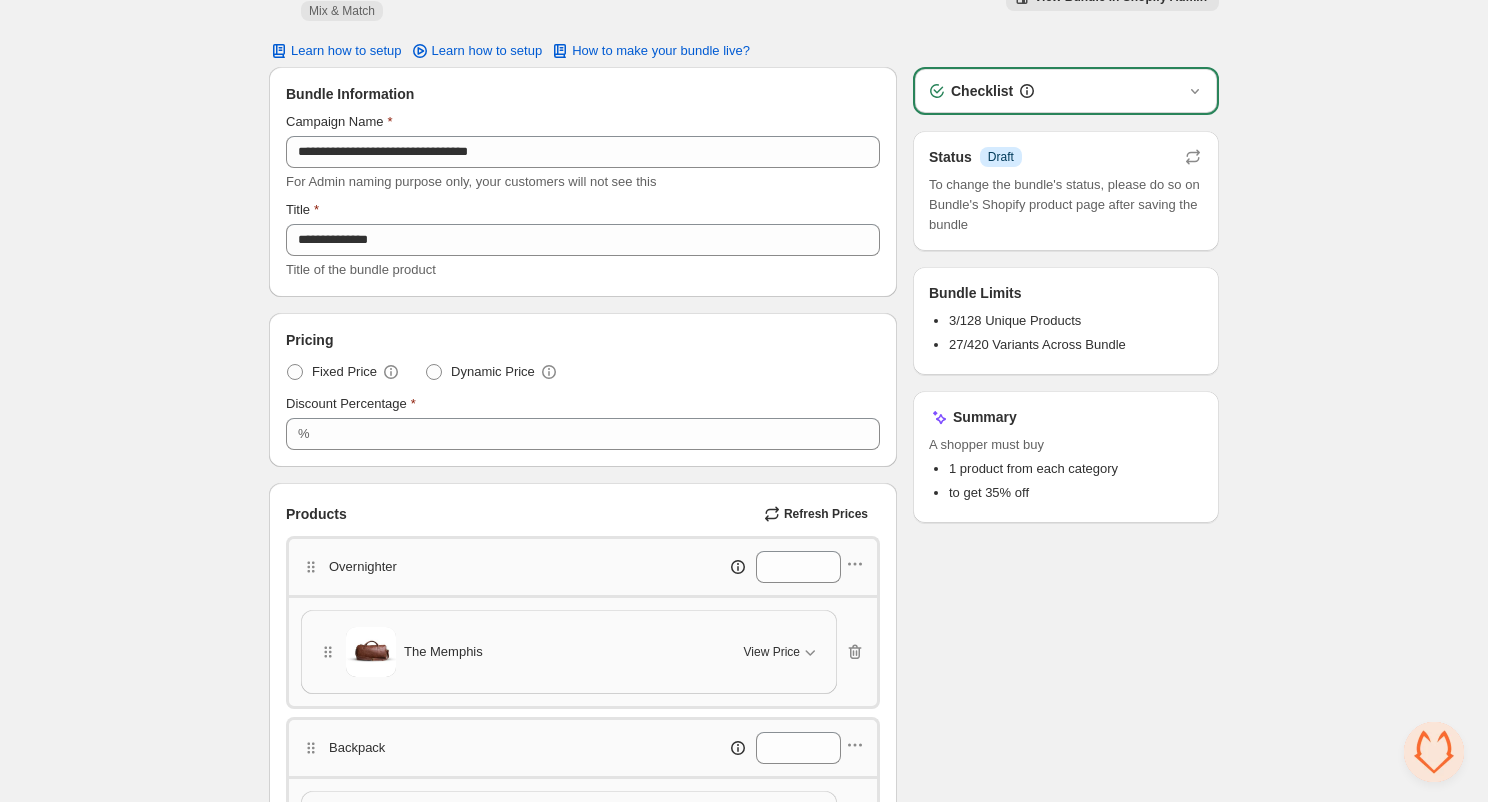 click on "**********" at bounding box center [744, 764] 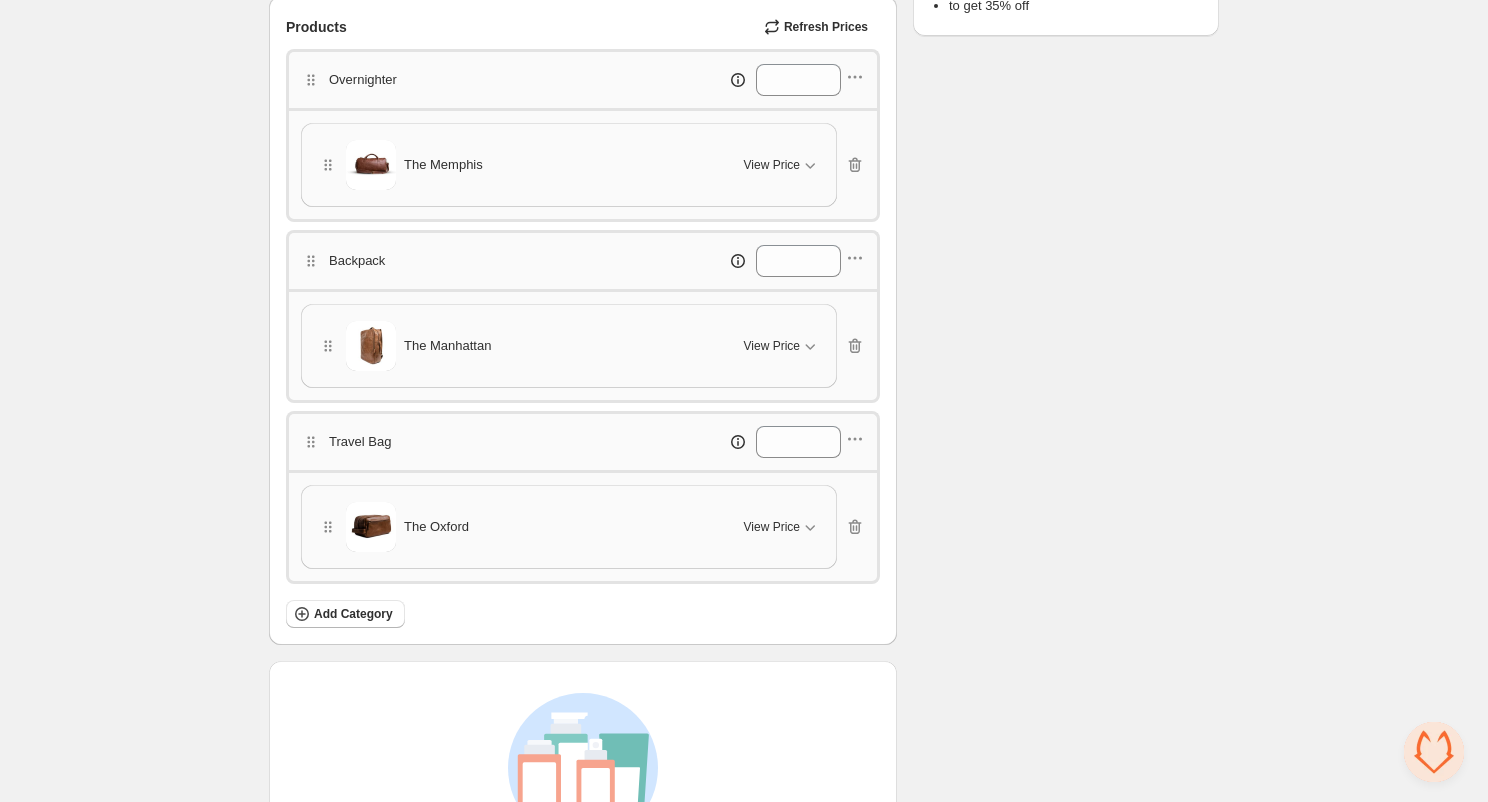 scroll, scrollTop: 561, scrollLeft: 0, axis: vertical 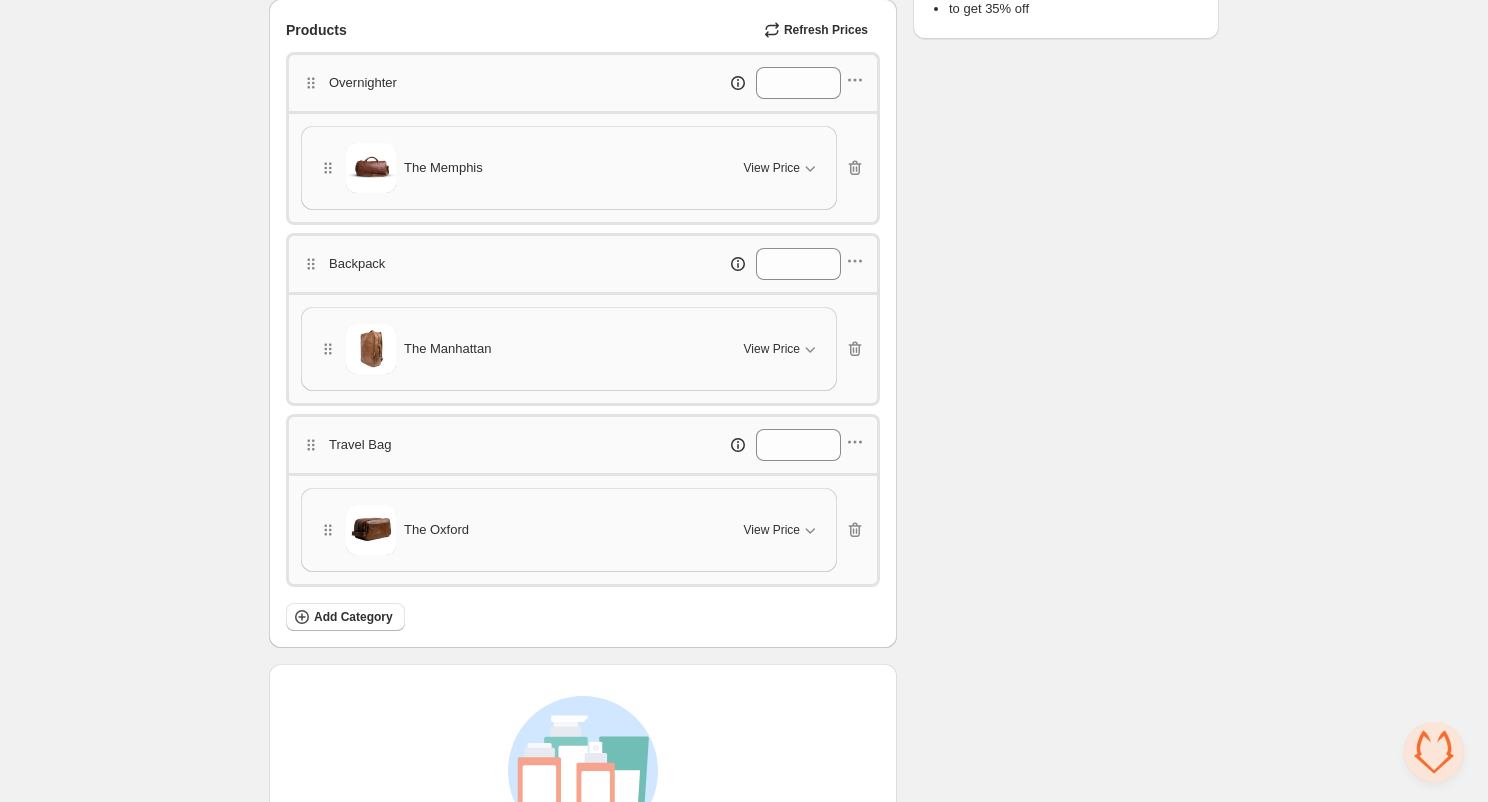 click at bounding box center (371, 168) 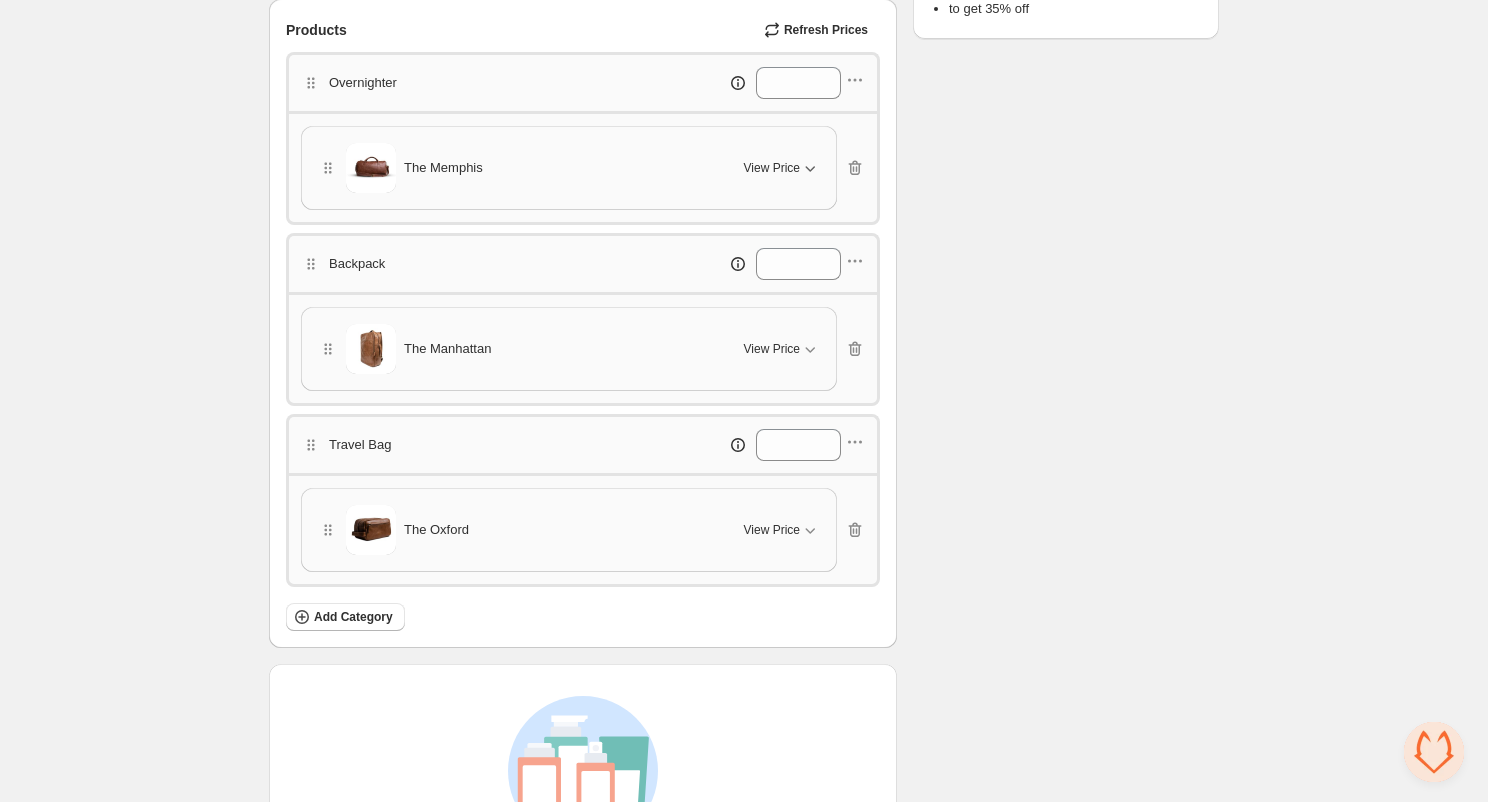 click 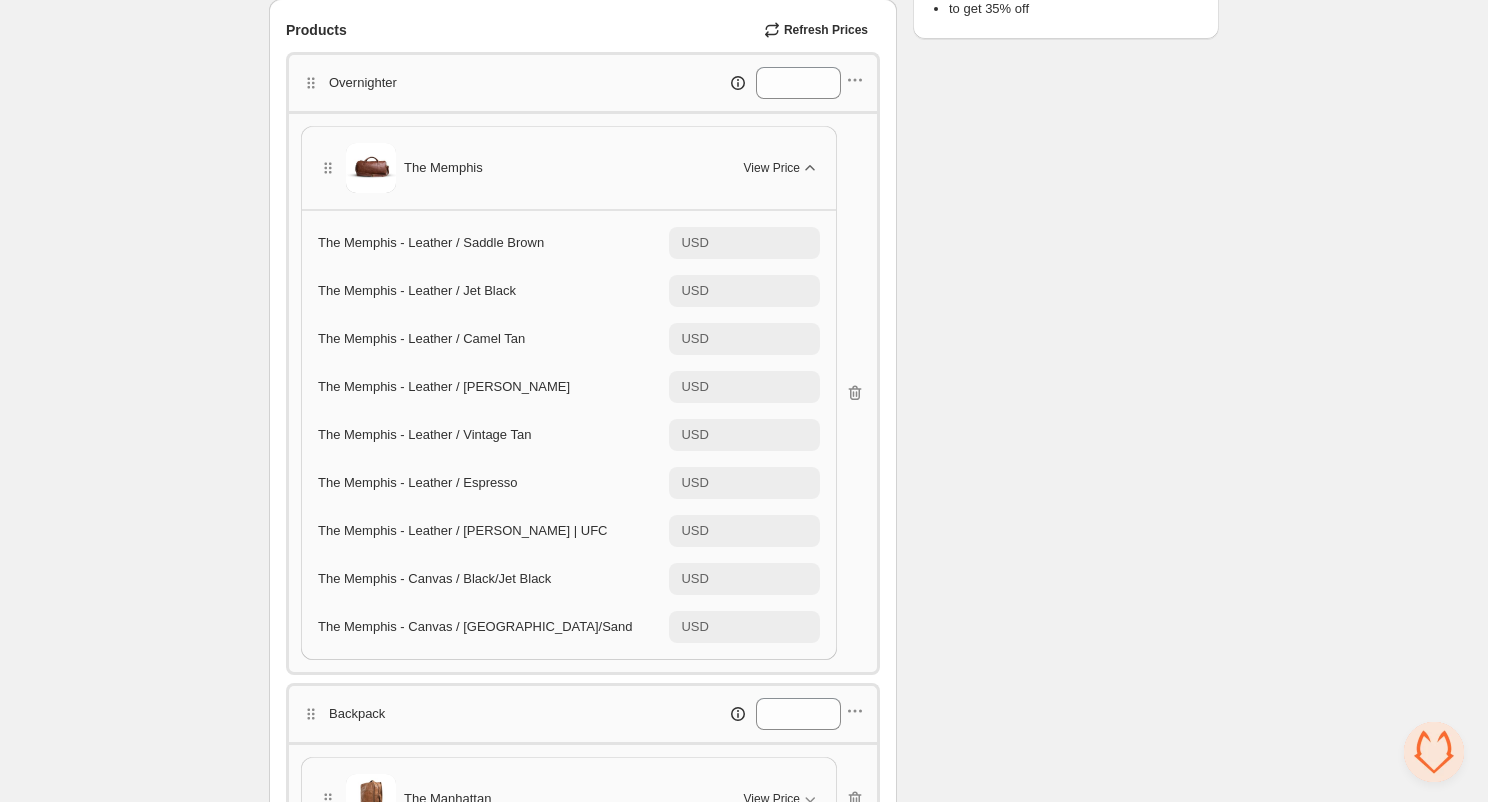 click 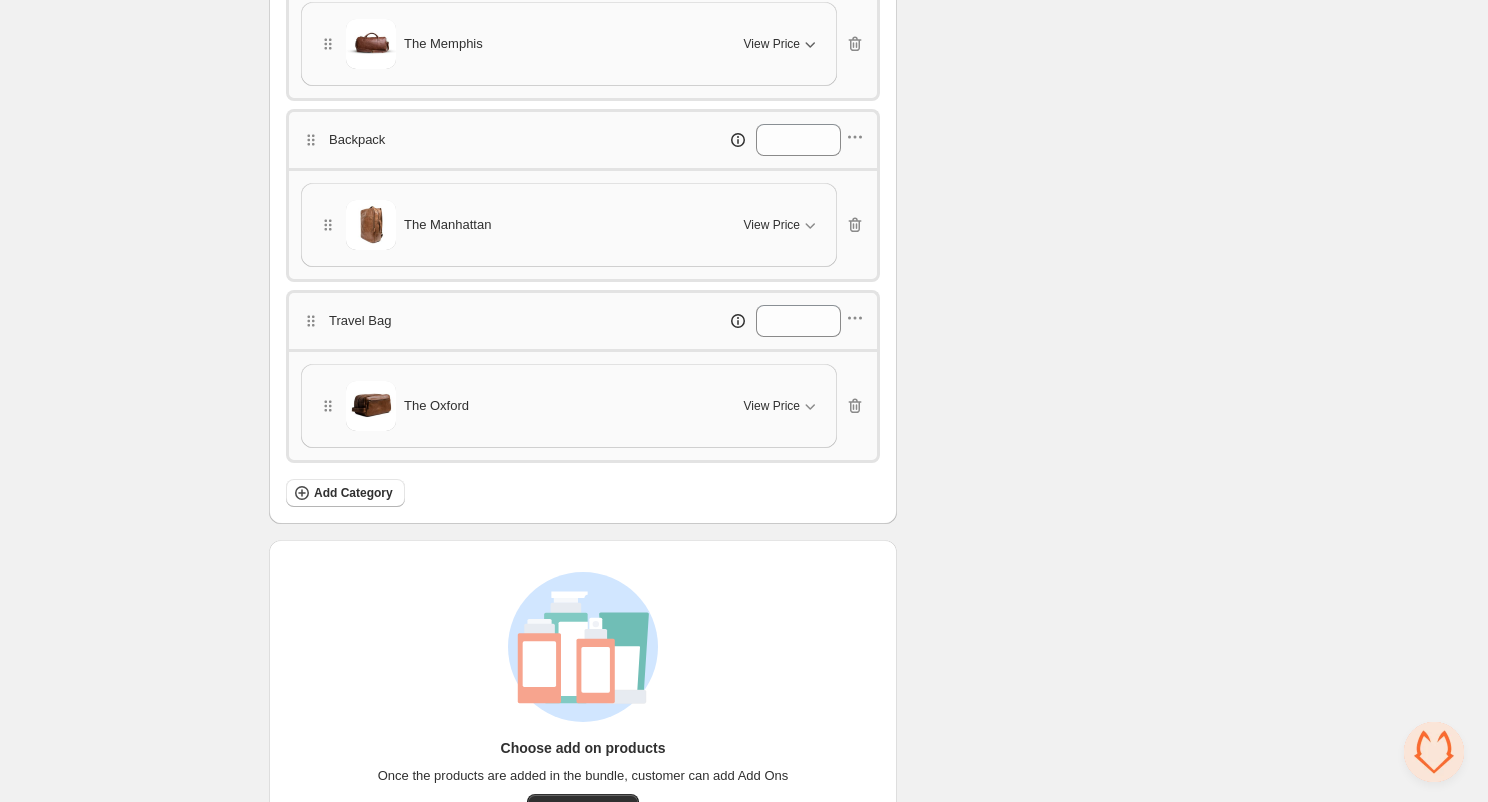 scroll, scrollTop: 682, scrollLeft: 0, axis: vertical 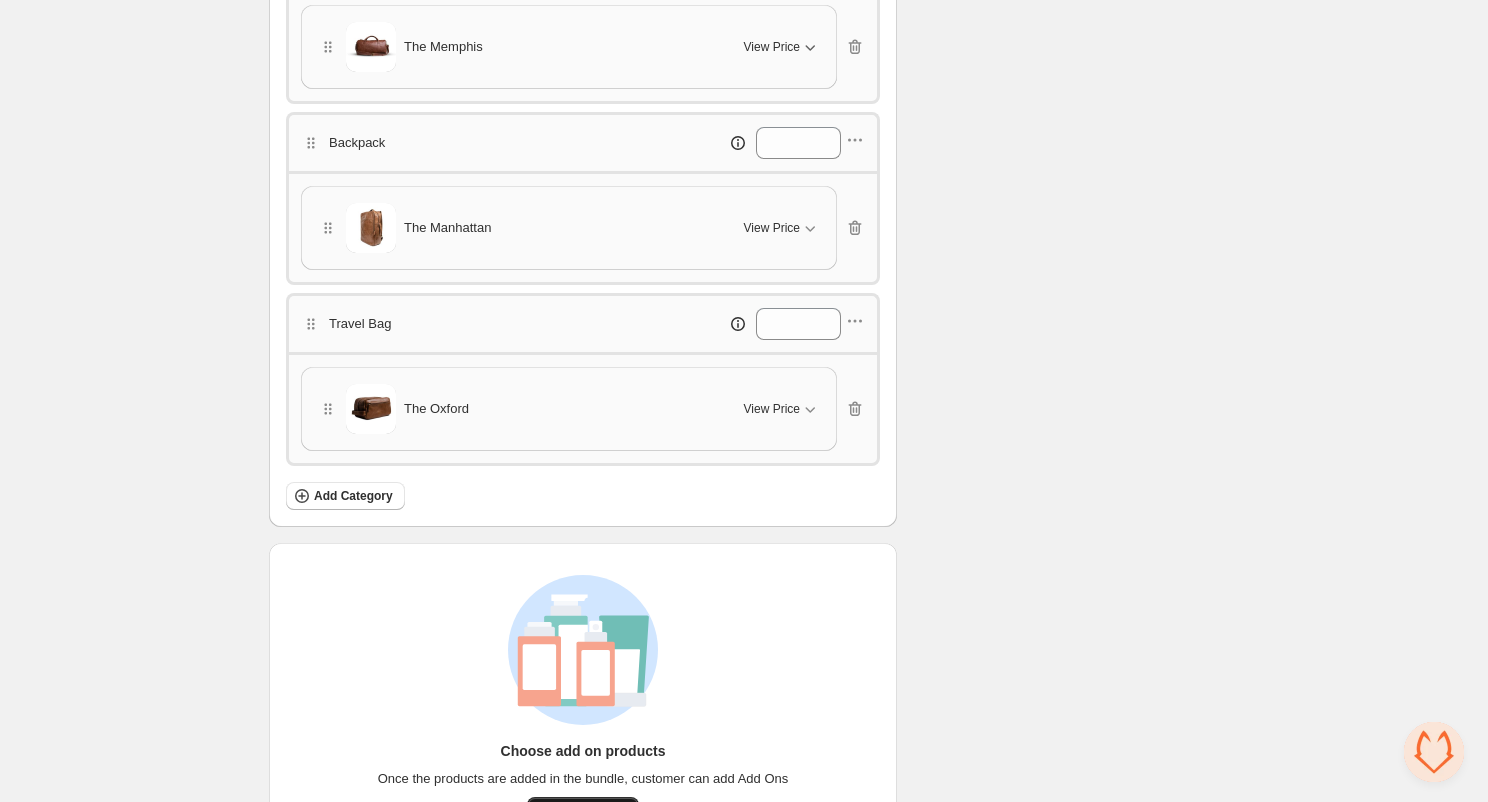 click on "Select Add Ons" at bounding box center [583, 811] 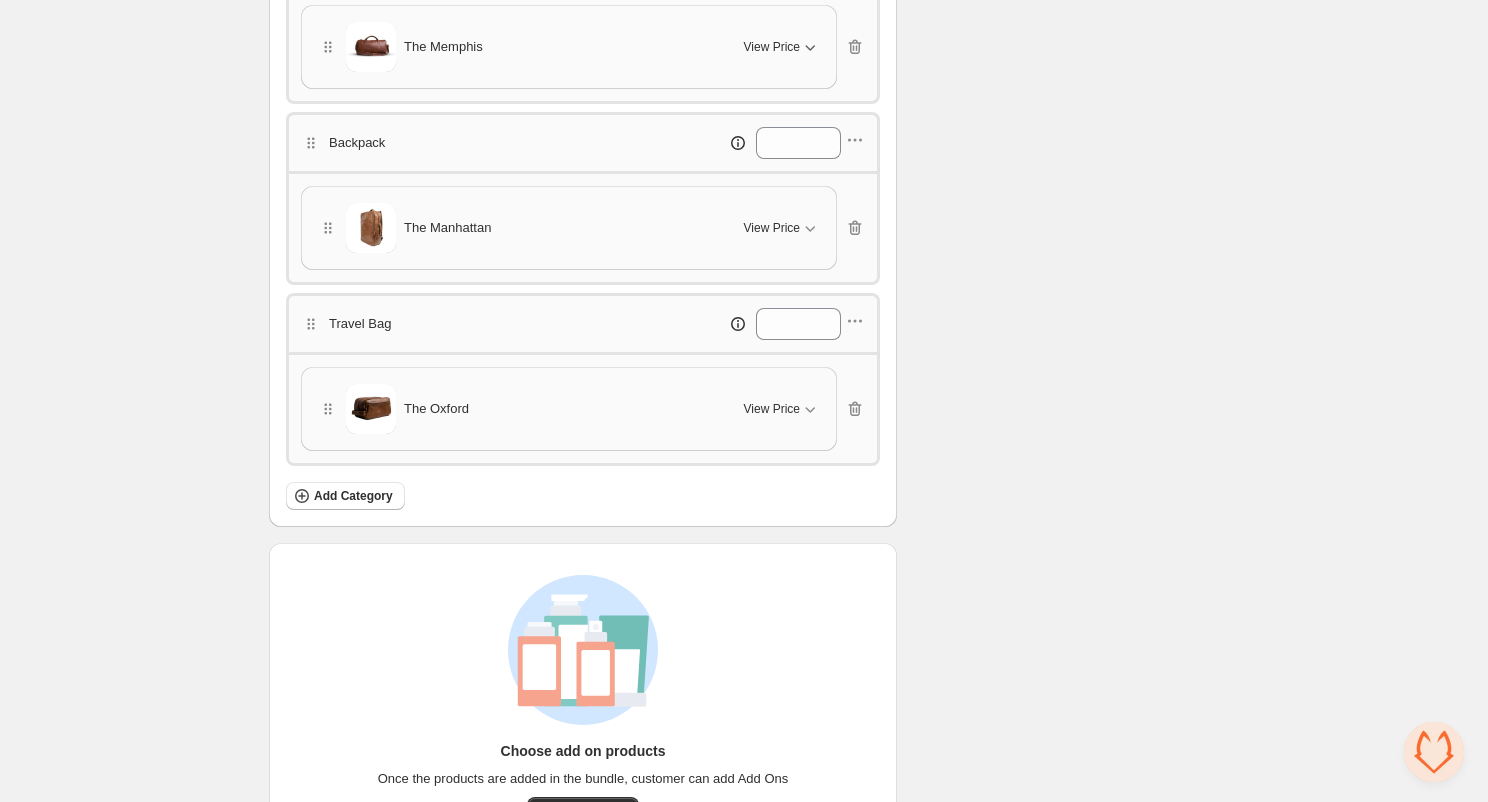 click on "**********" at bounding box center [744, 109] 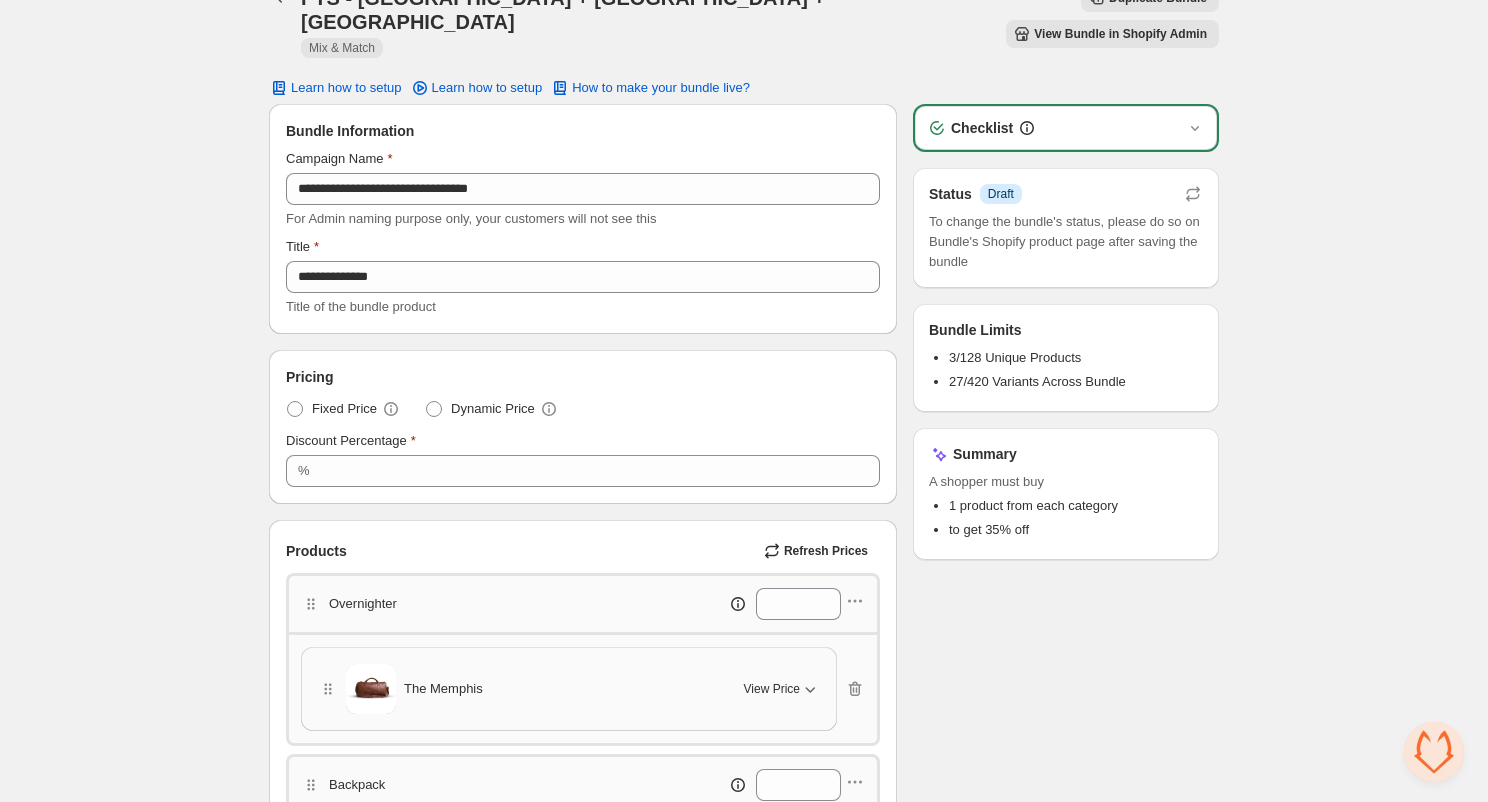 scroll, scrollTop: 0, scrollLeft: 0, axis: both 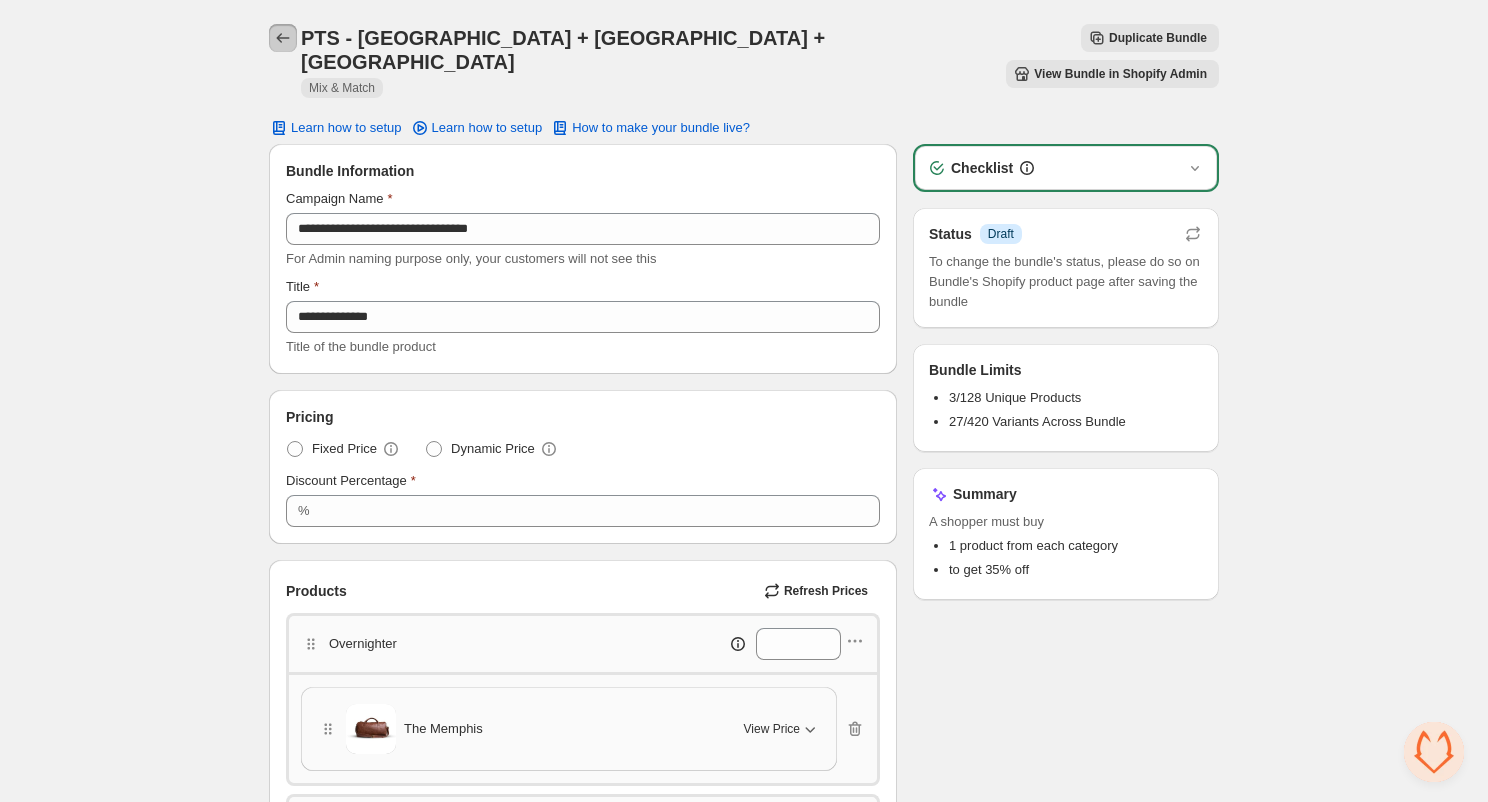 click 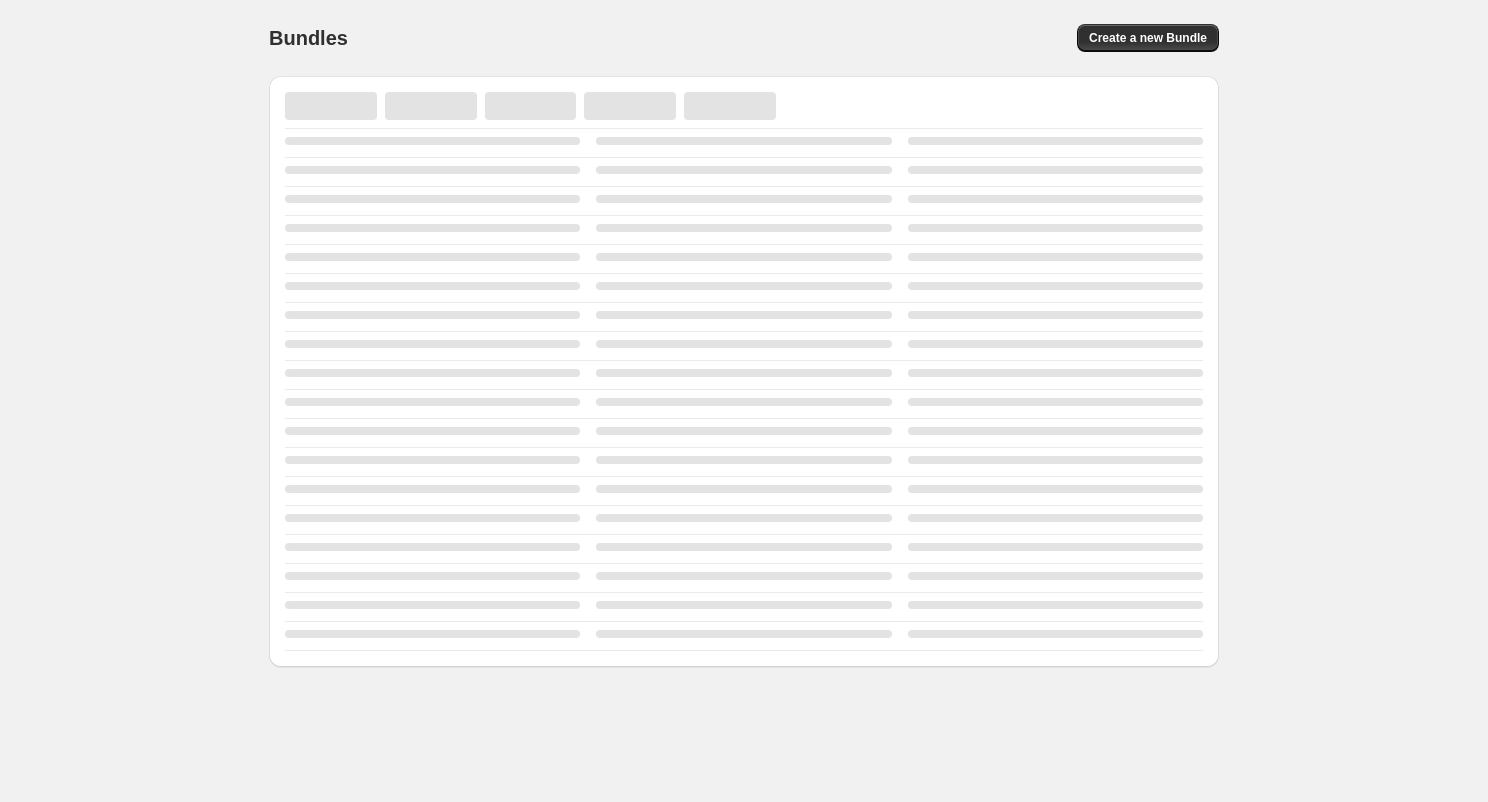 scroll, scrollTop: 0, scrollLeft: 0, axis: both 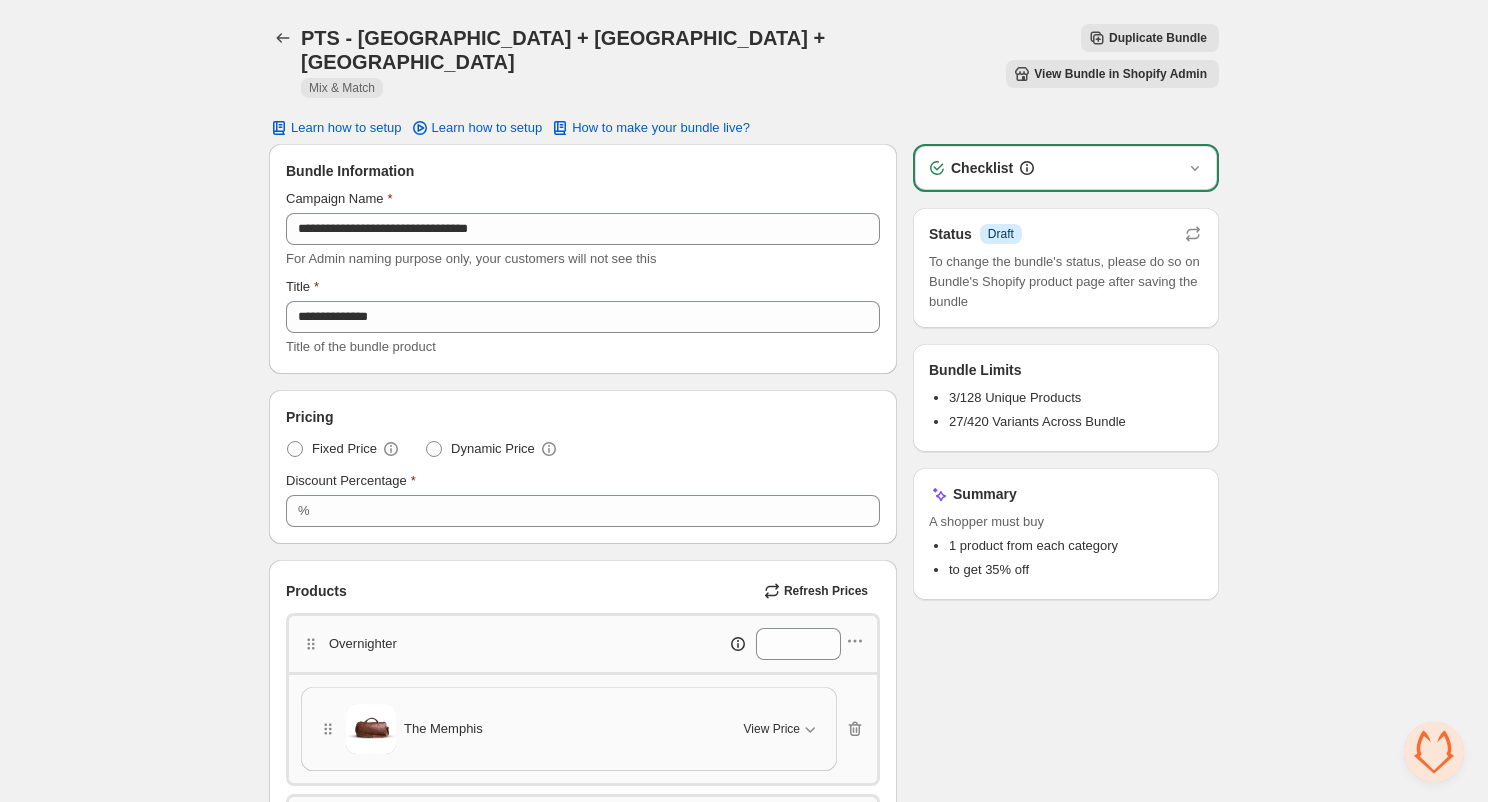 click on "View Bundle in Shopify Admin" at bounding box center (1120, 74) 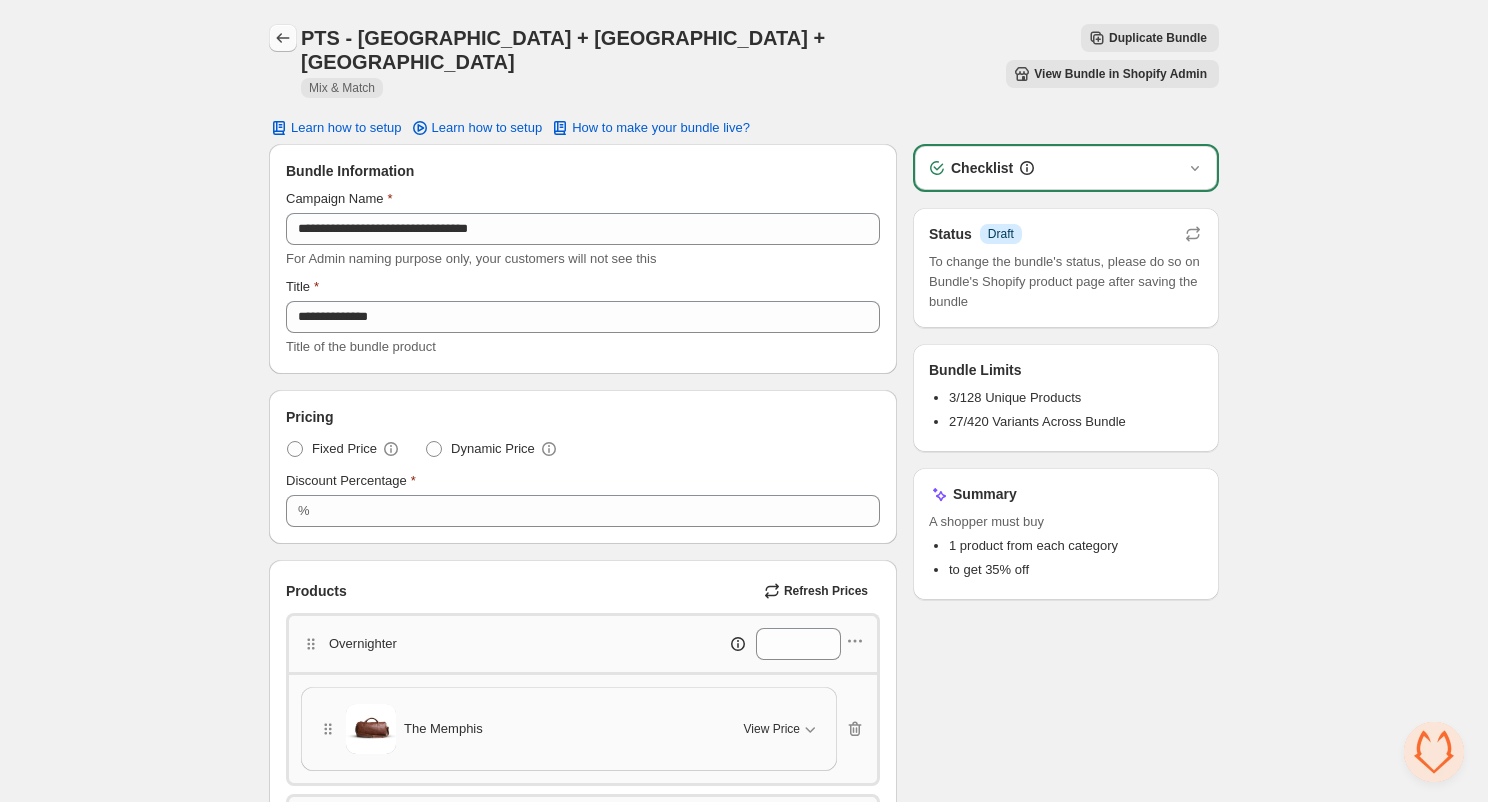 click 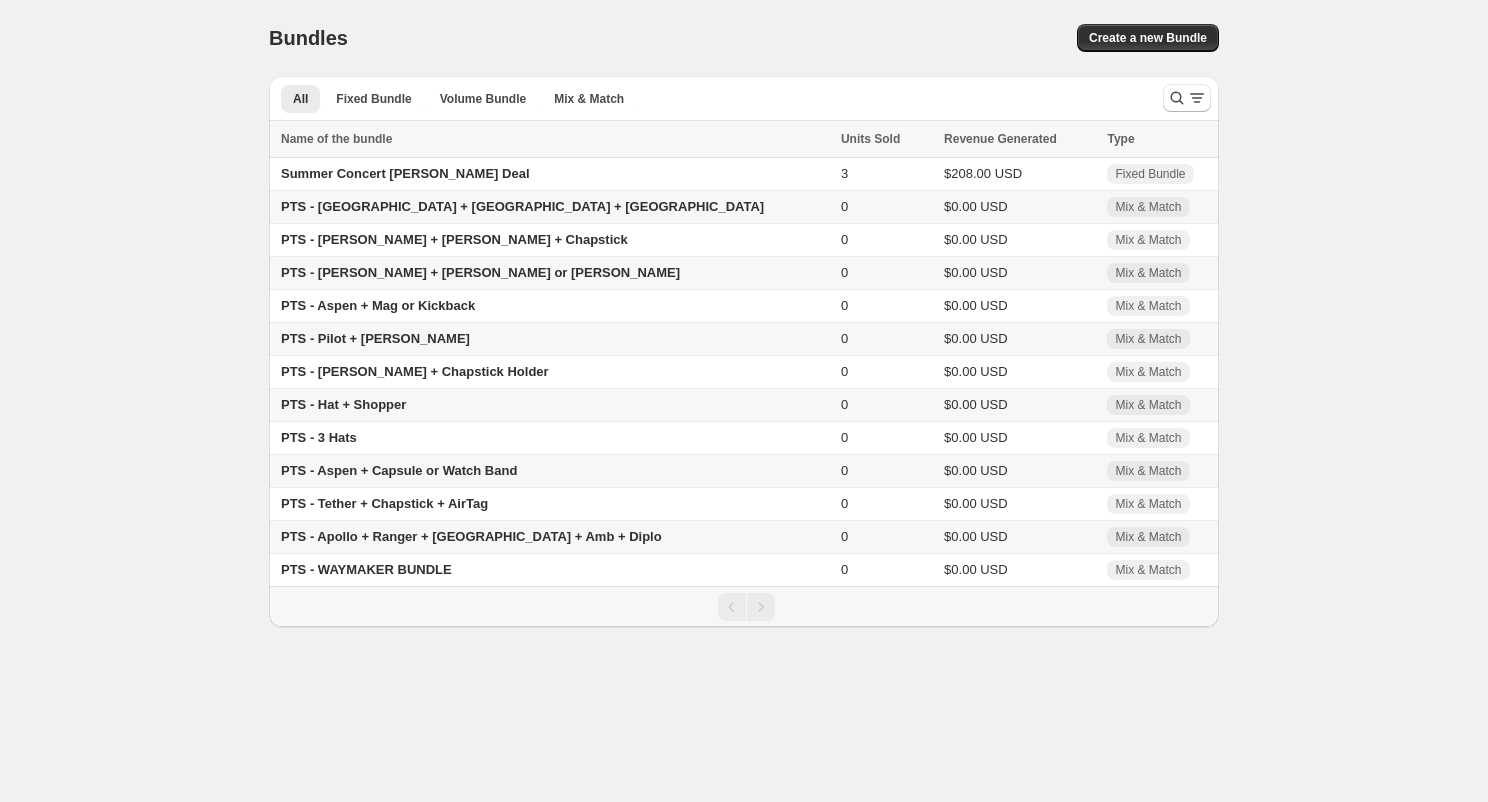 scroll, scrollTop: 0, scrollLeft: 0, axis: both 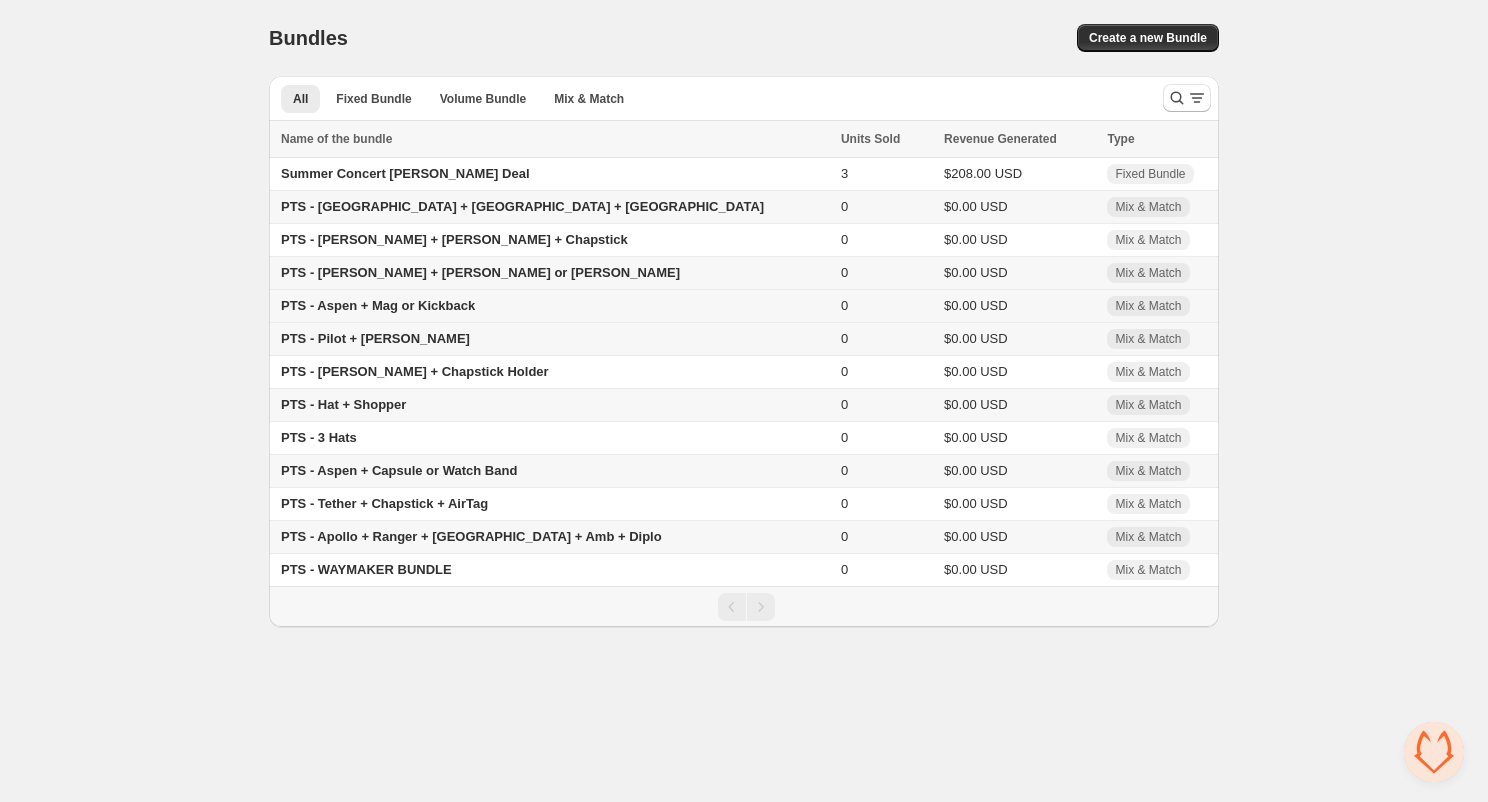 click on "PTS - Aspen + Mag or Kickback" at bounding box center (378, 305) 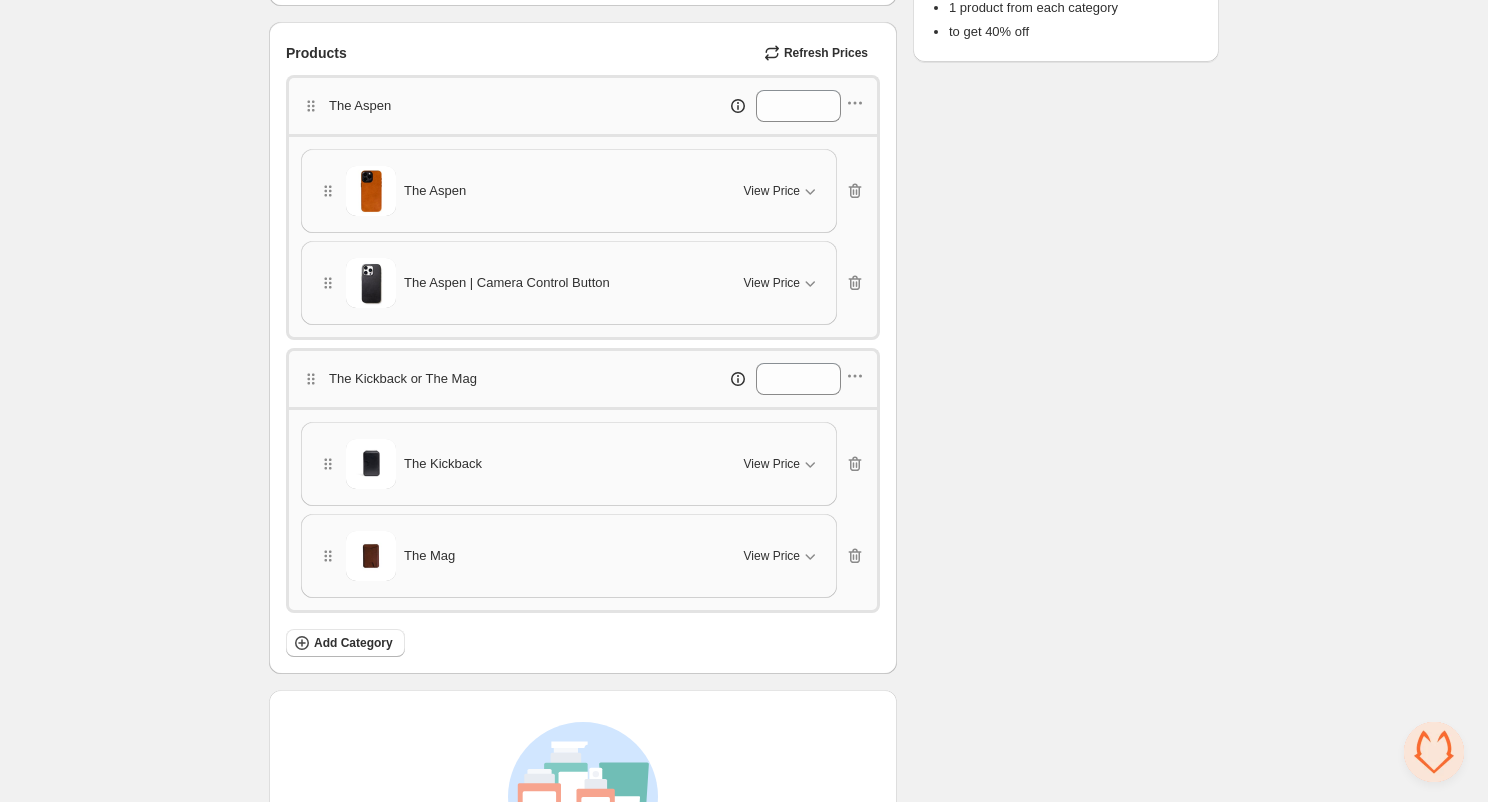 scroll, scrollTop: 499, scrollLeft: 0, axis: vertical 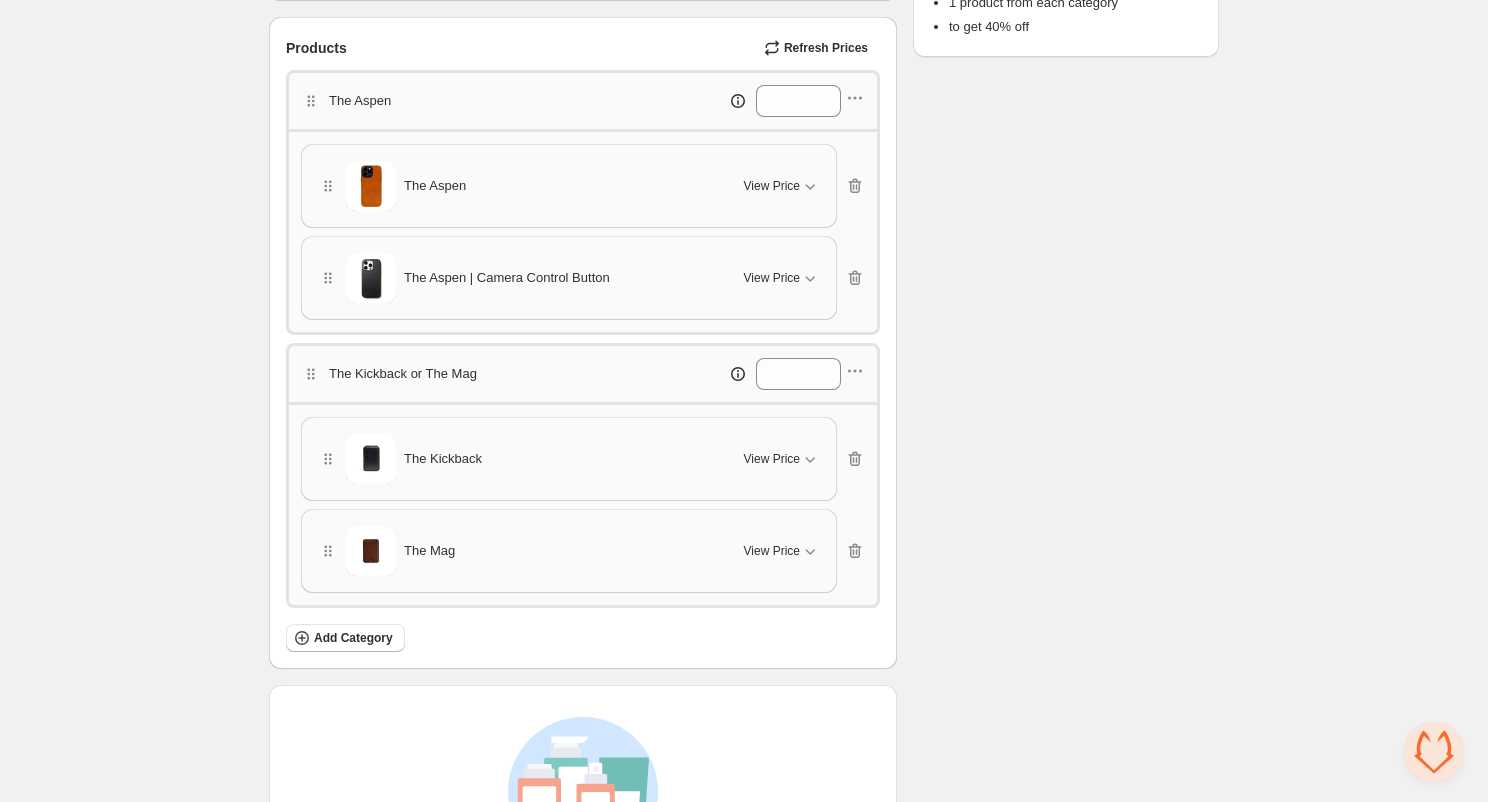 click on "The Aspen | Camera Control Button" at bounding box center [507, 278] 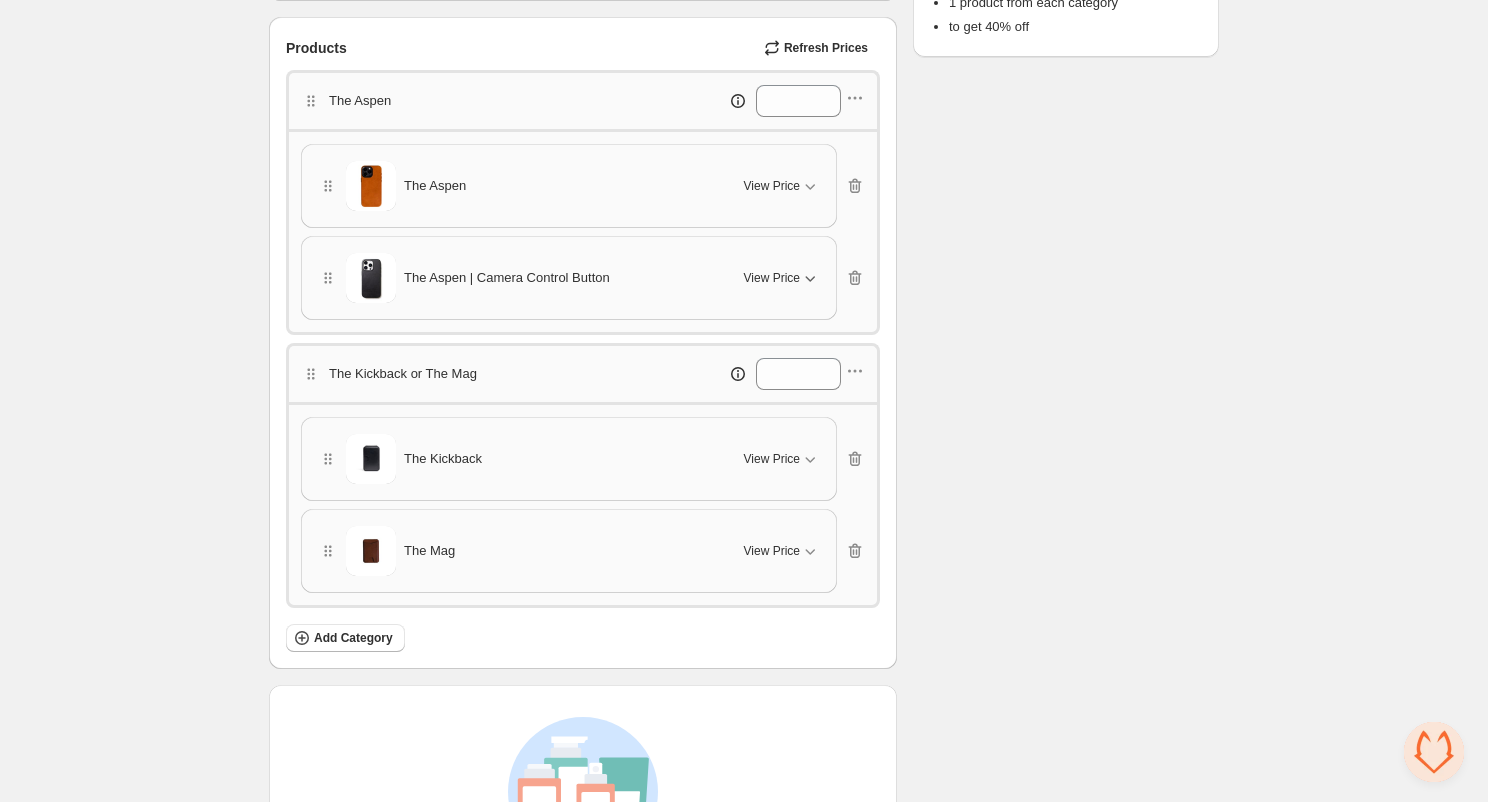 click on "View Price" at bounding box center [772, 278] 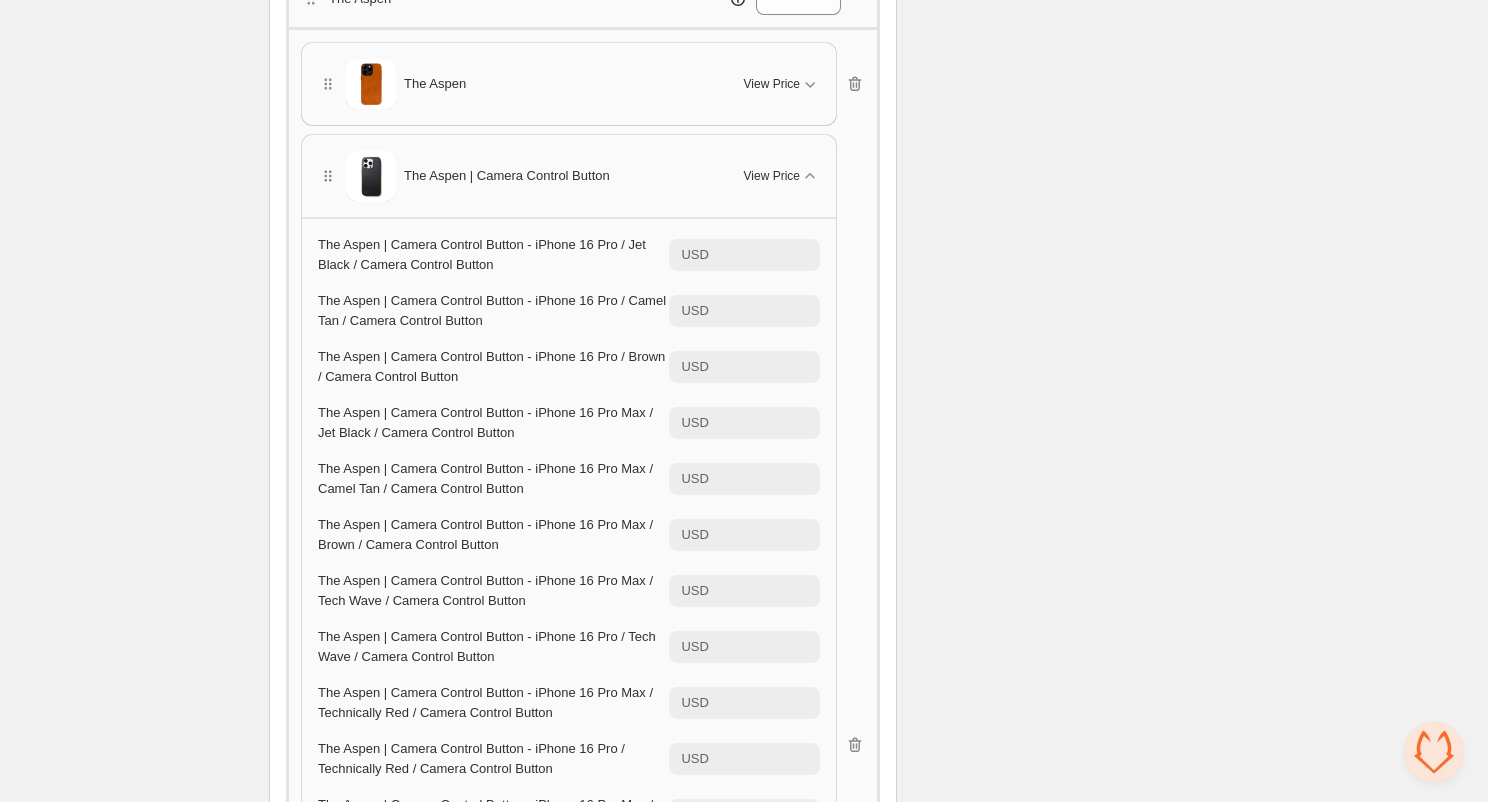 scroll, scrollTop: 402, scrollLeft: 0, axis: vertical 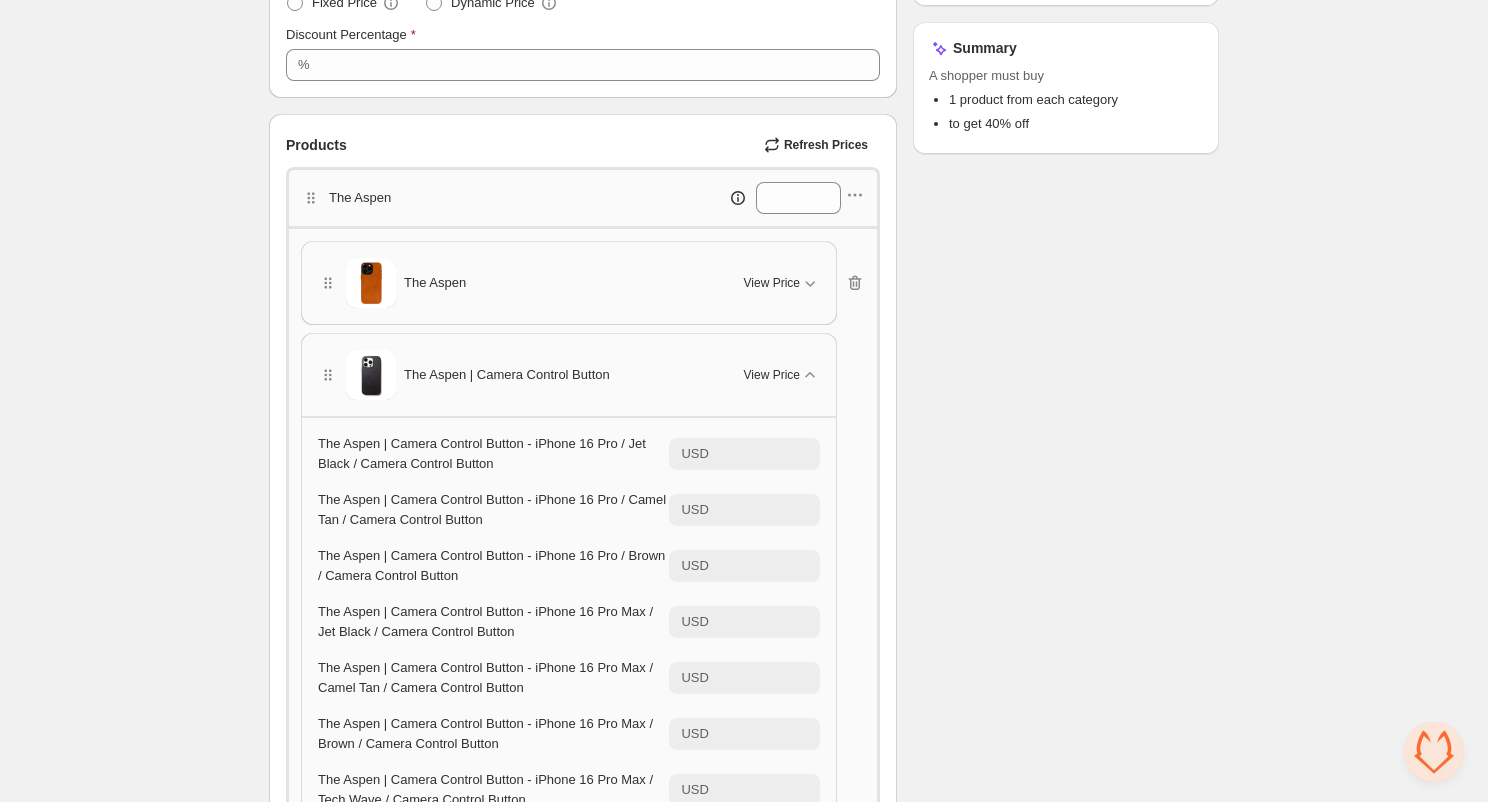 click on "The Aspen | Camera Control Button View Price" at bounding box center (569, 375) 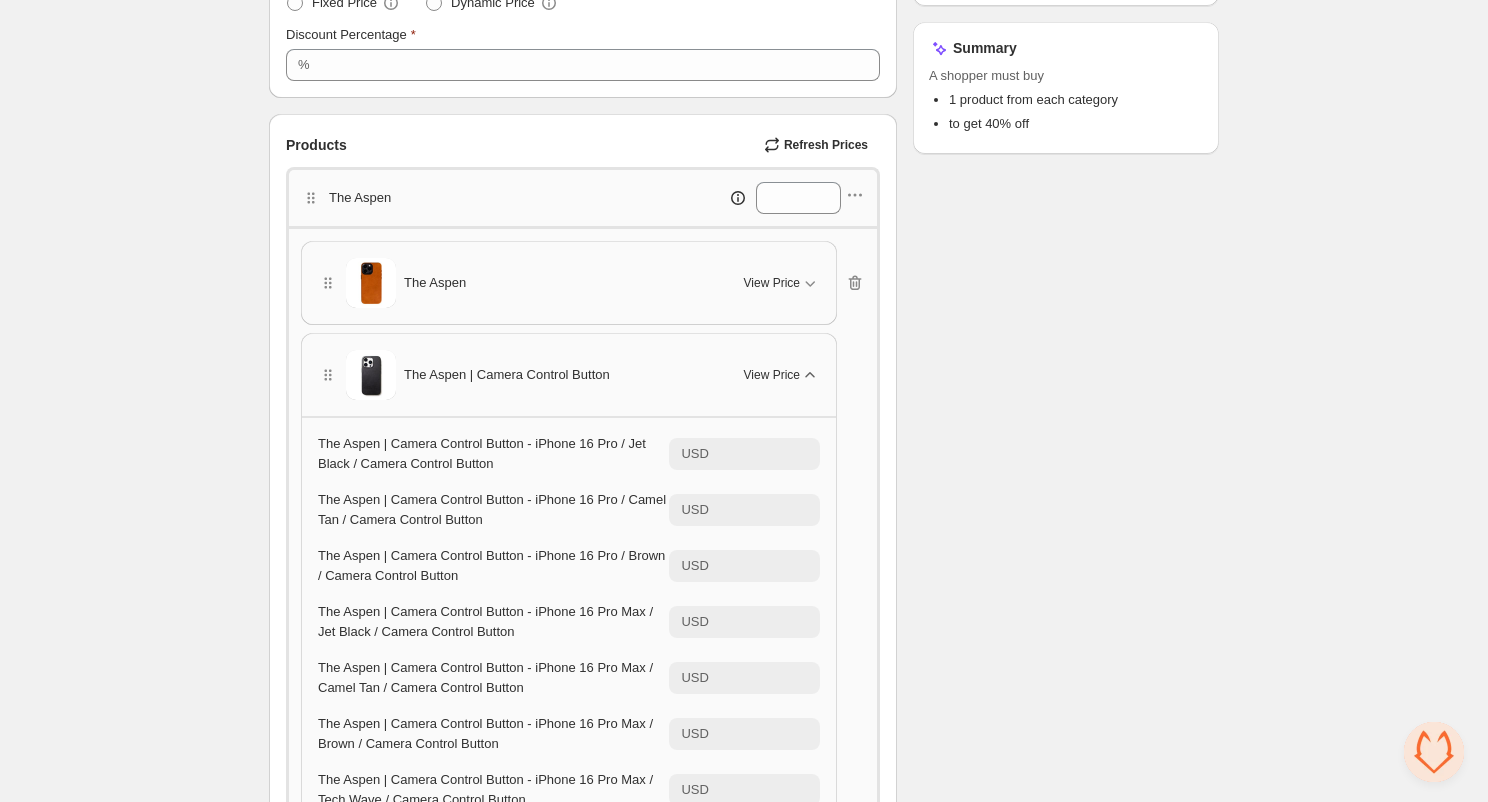 click on "View Price" at bounding box center (782, 375) 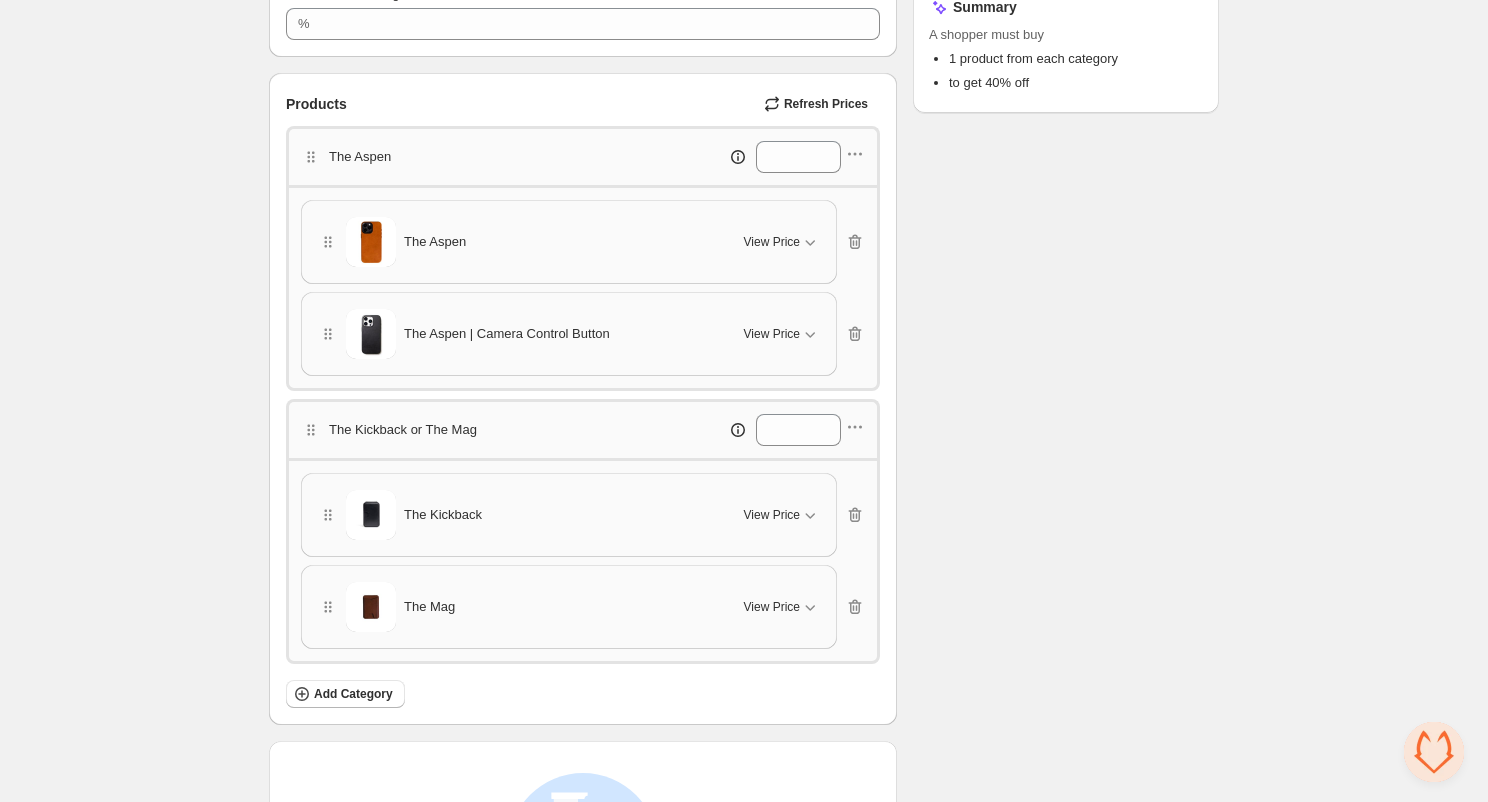 scroll, scrollTop: 441, scrollLeft: 0, axis: vertical 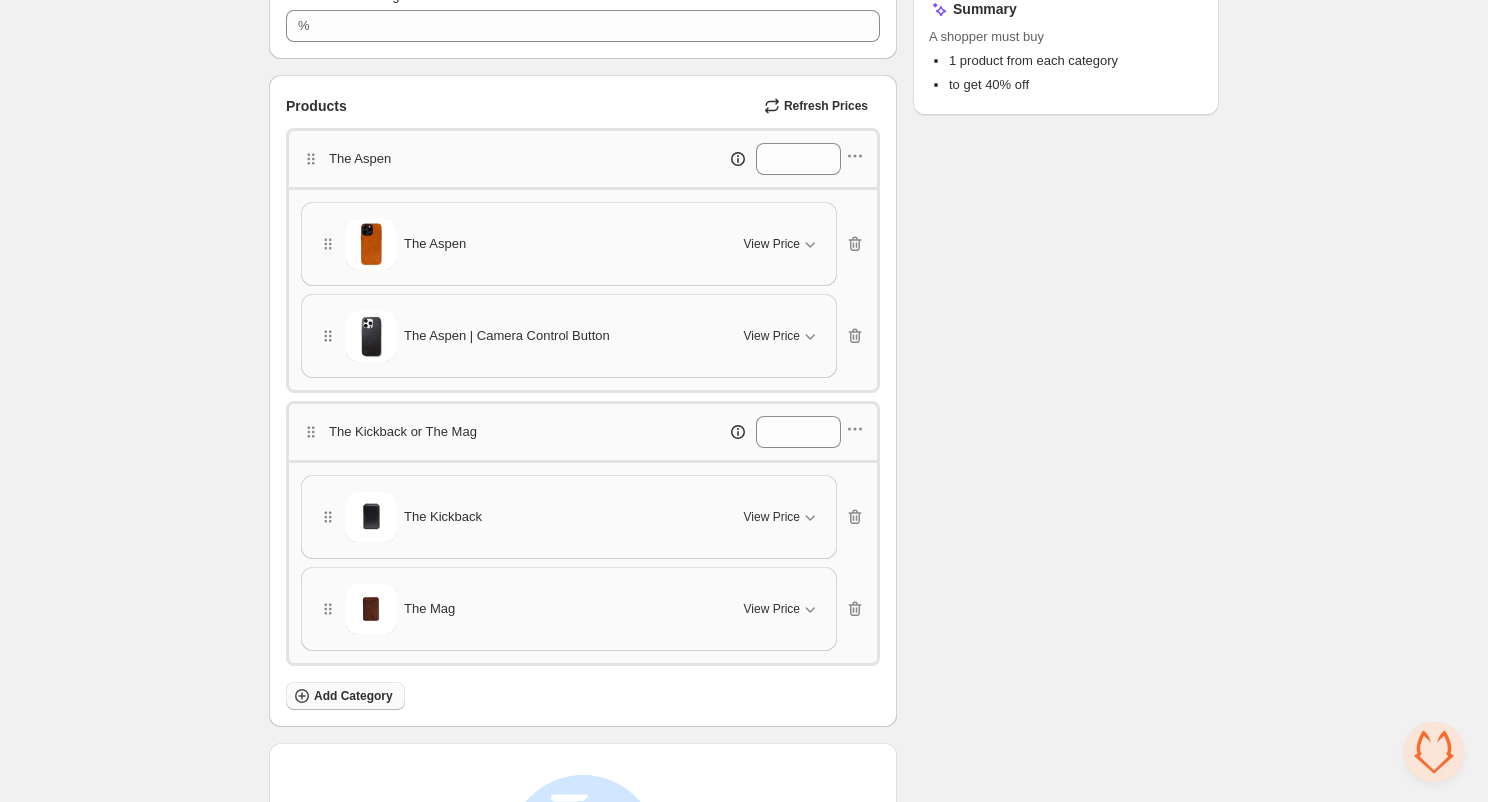 click on "Add Category" at bounding box center [353, 696] 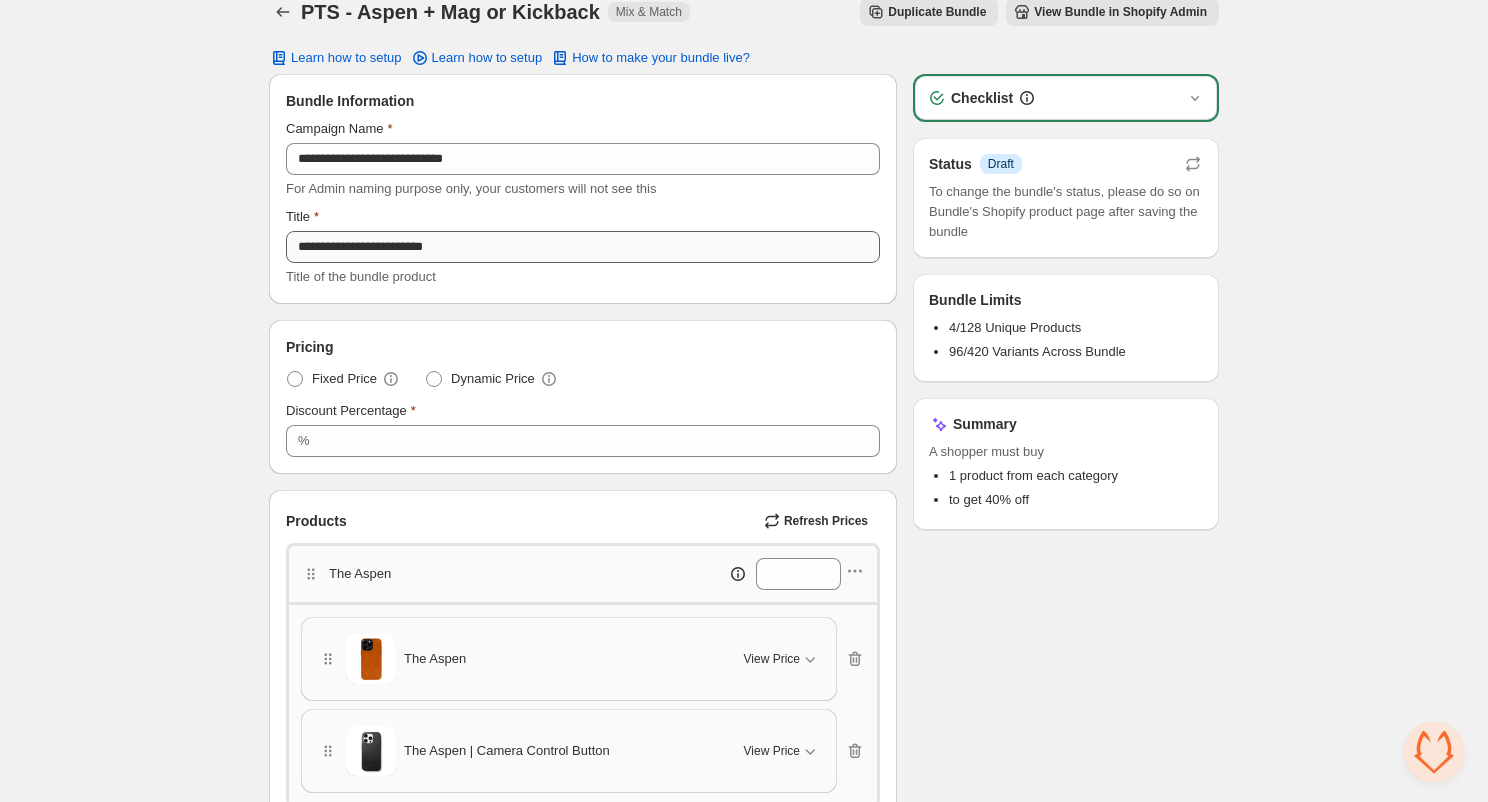 scroll, scrollTop: 0, scrollLeft: 0, axis: both 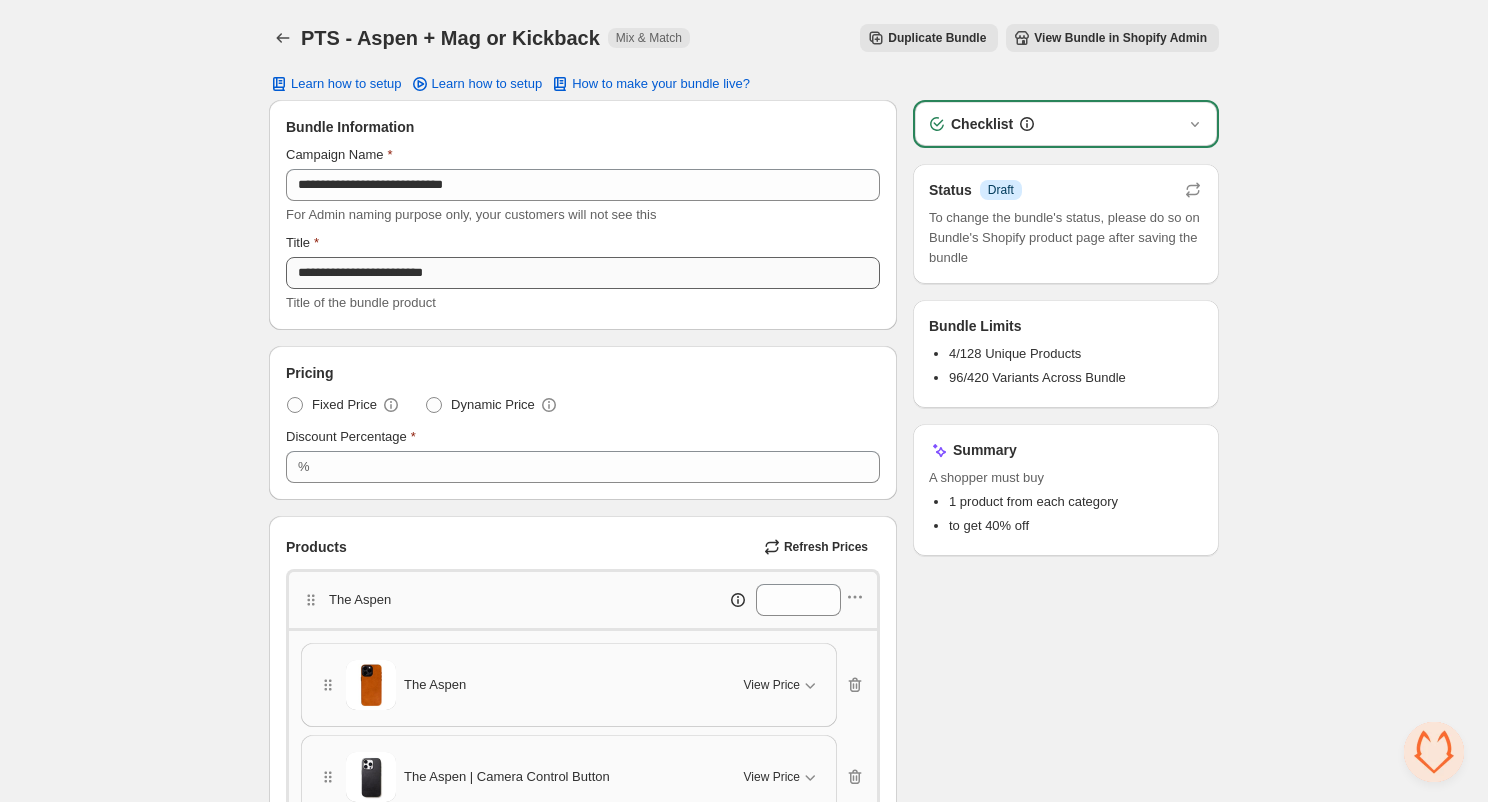 drag, startPoint x: 677, startPoint y: 254, endPoint x: 713, endPoint y: 254, distance: 36 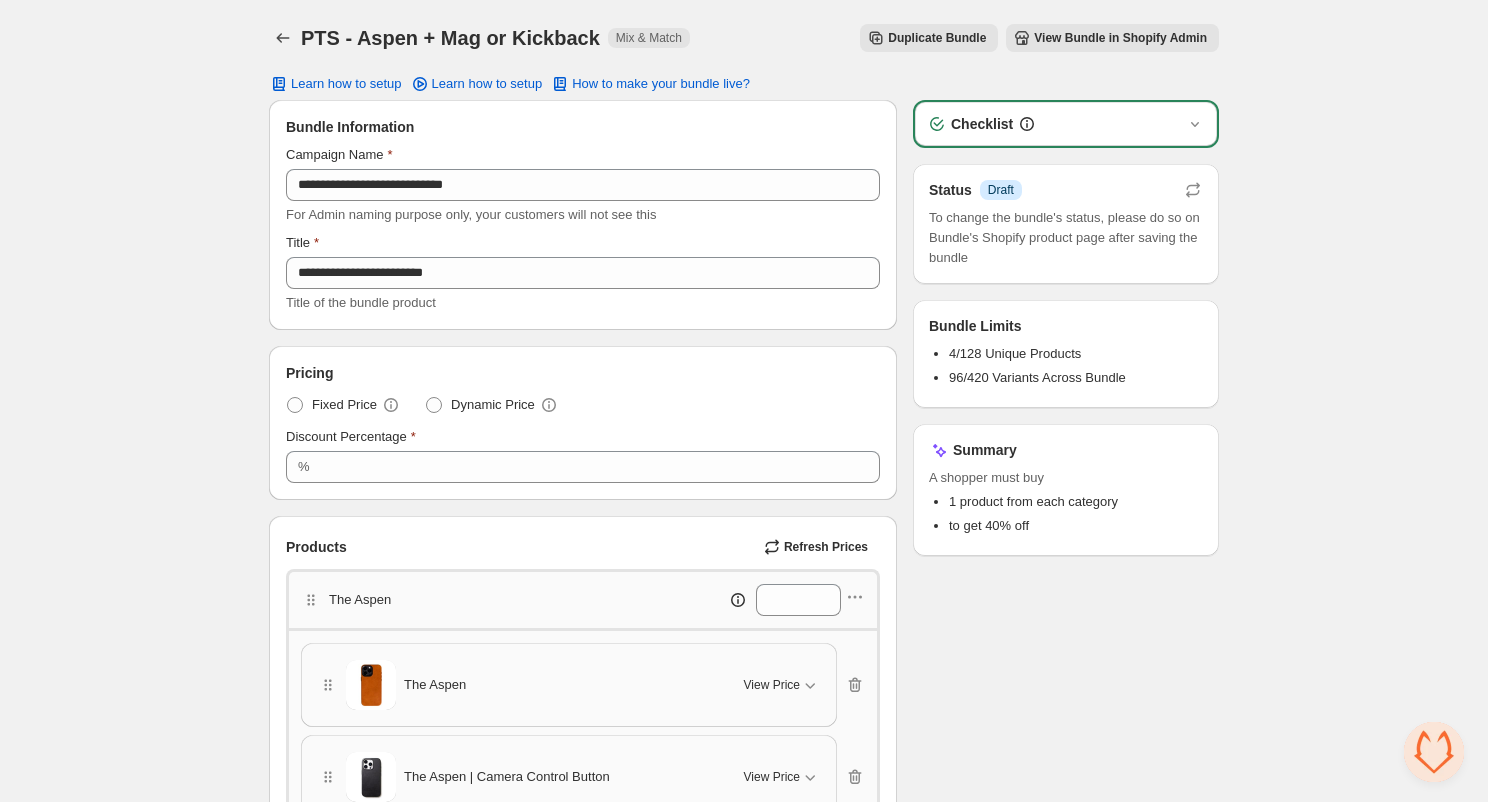click on "**********" at bounding box center (583, 273) 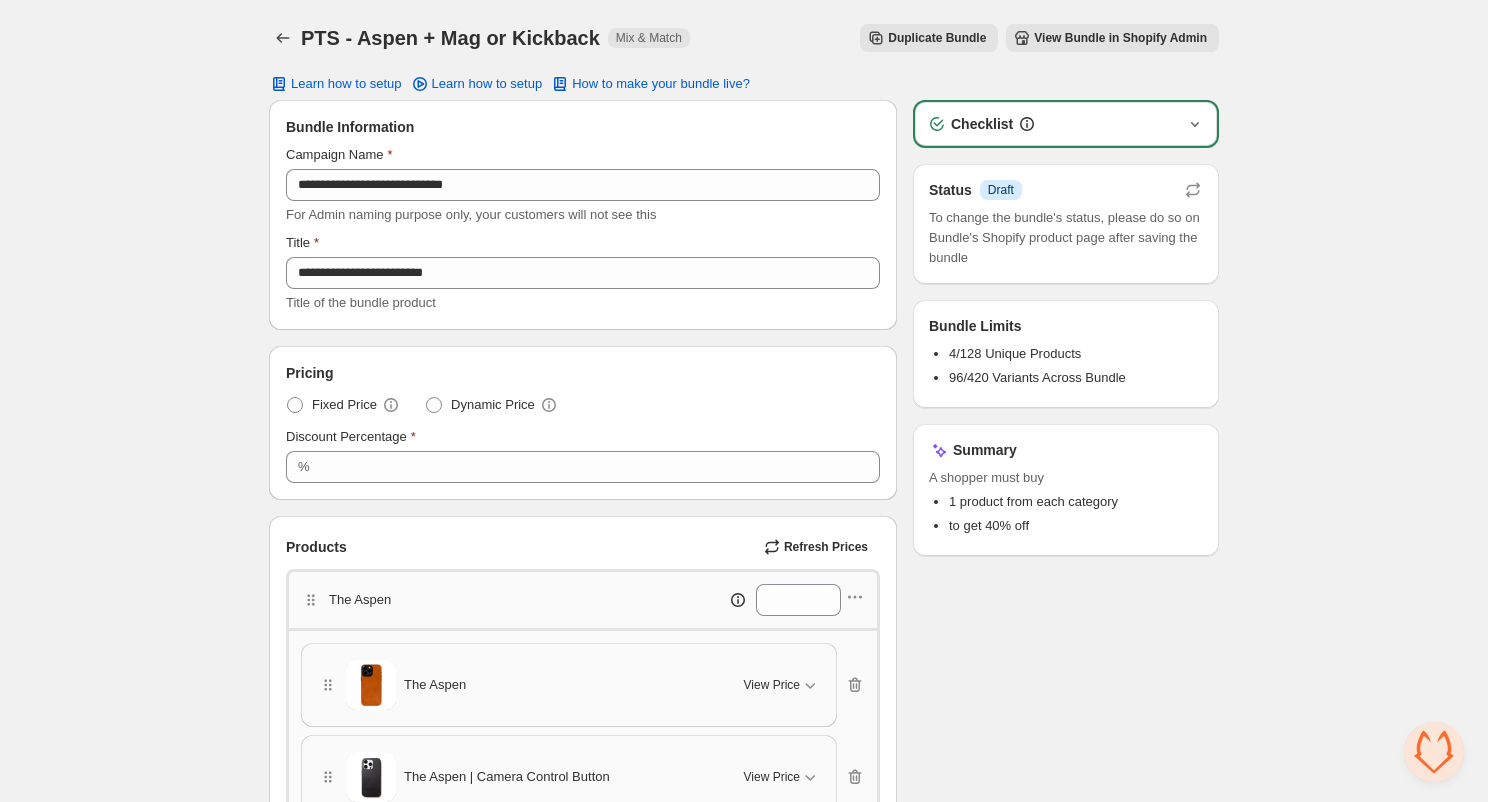 click 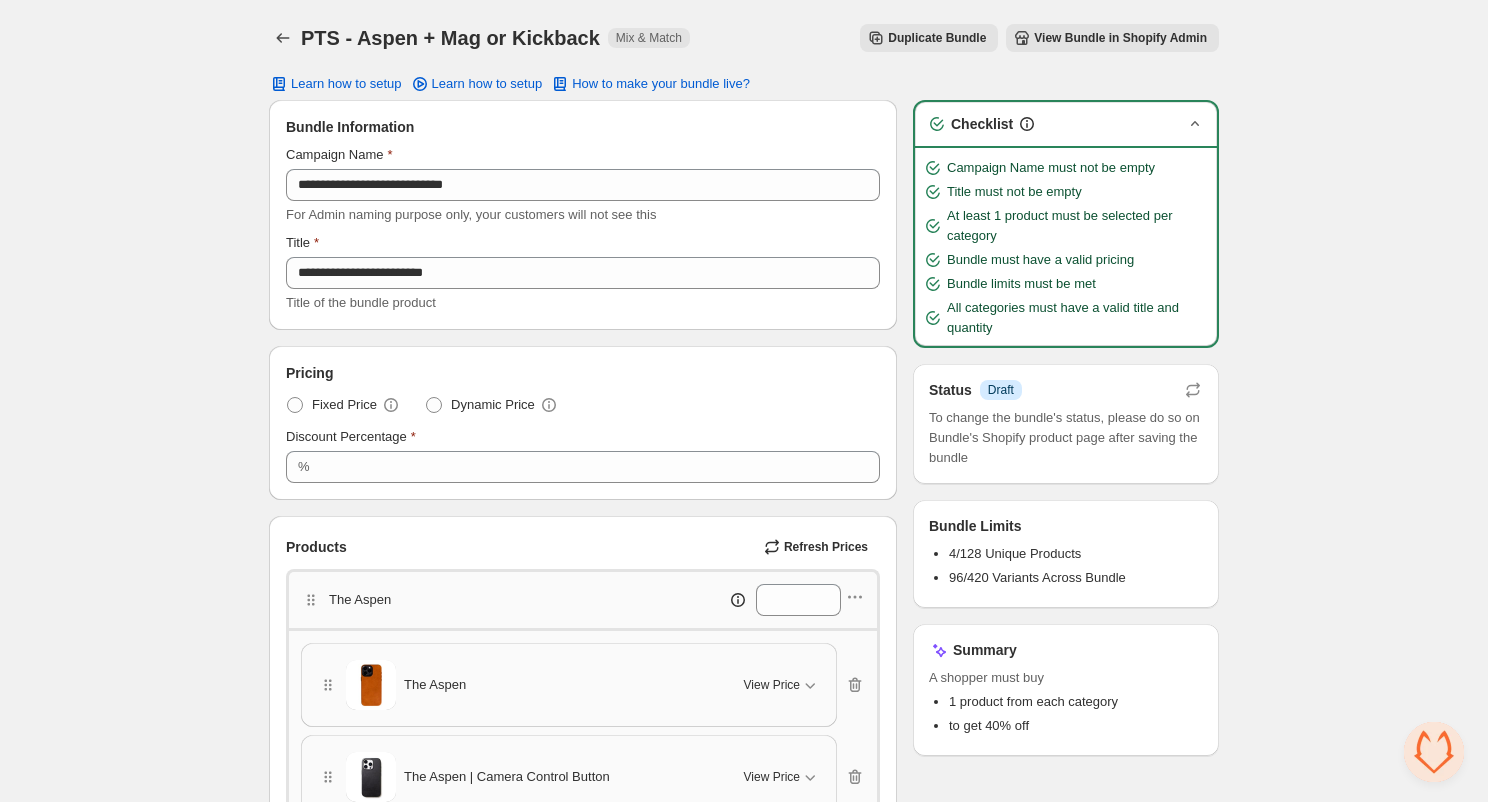 click 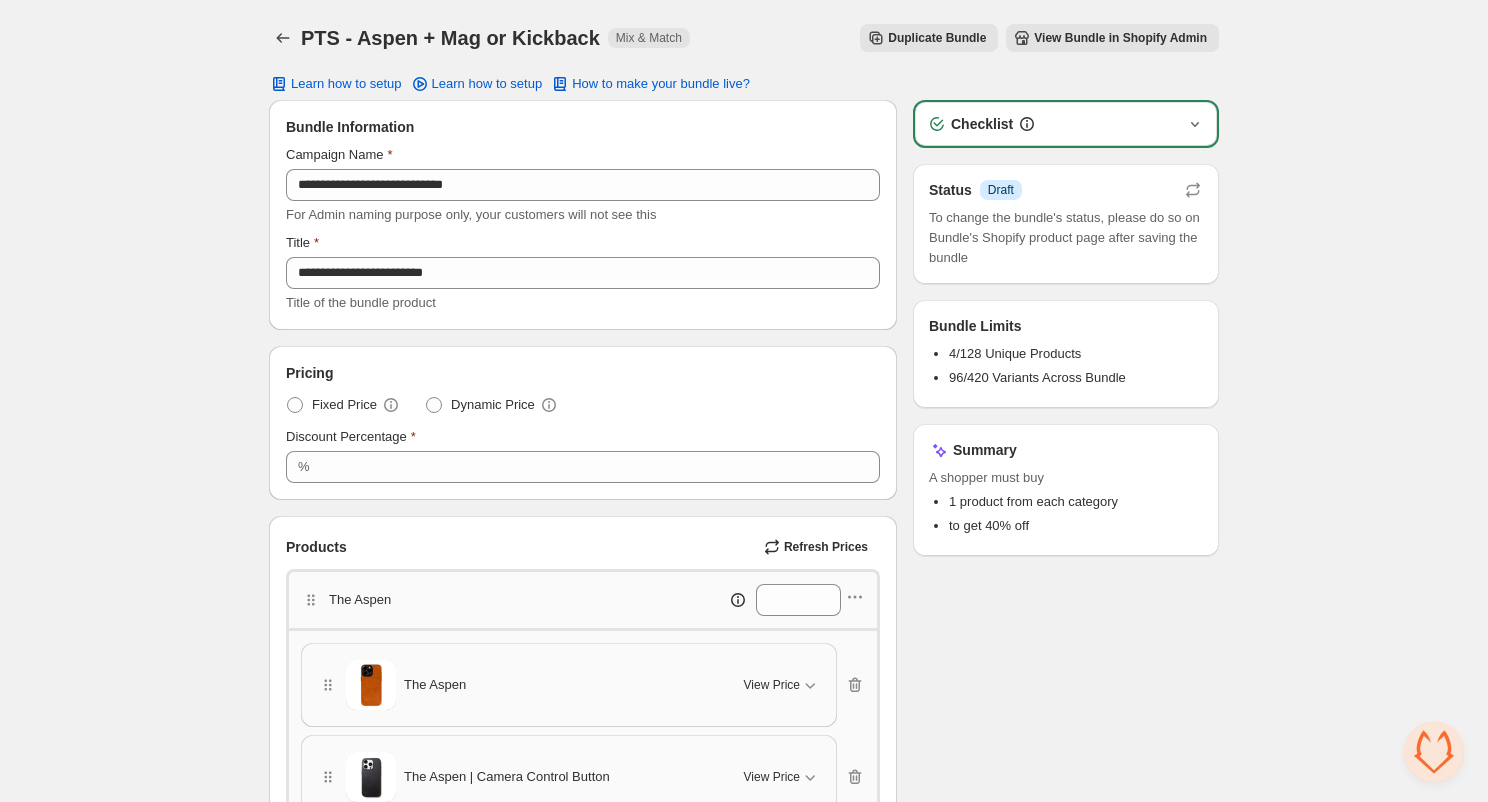 click on "**********" at bounding box center (744, 771) 